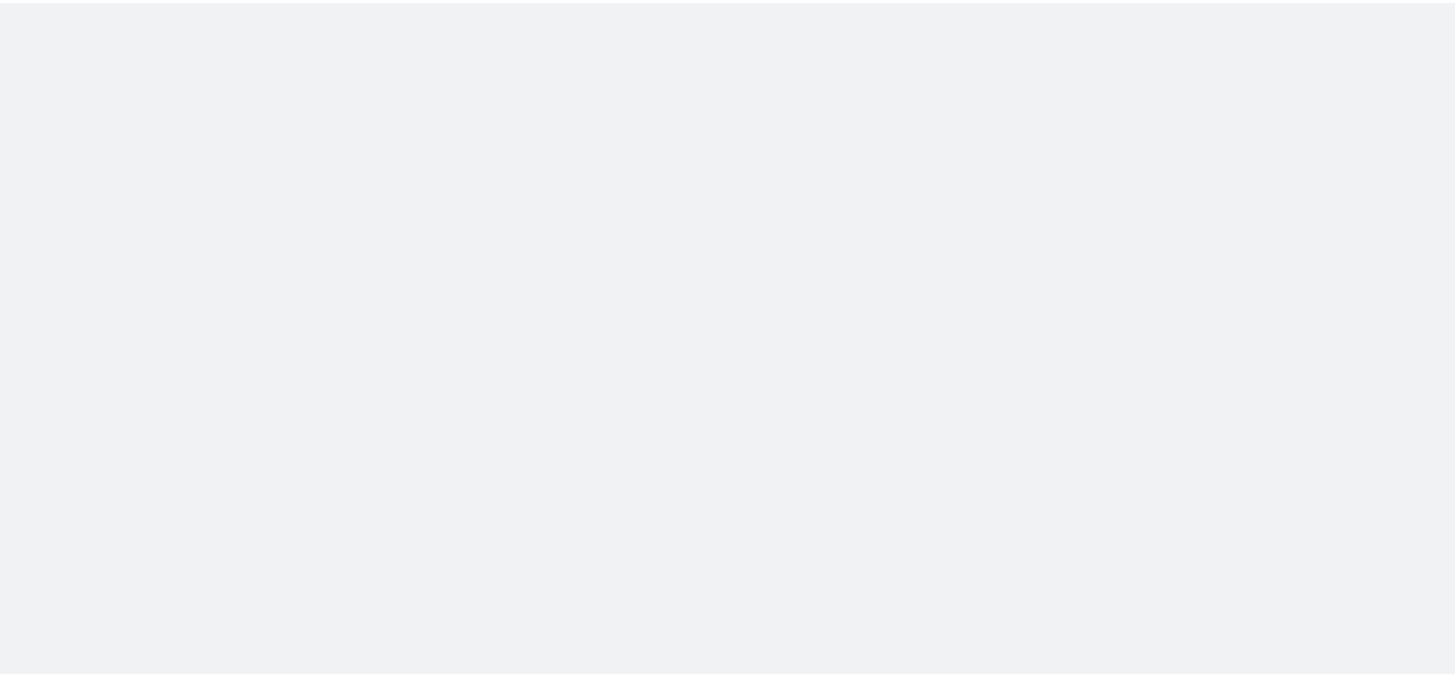 scroll, scrollTop: 0, scrollLeft: 0, axis: both 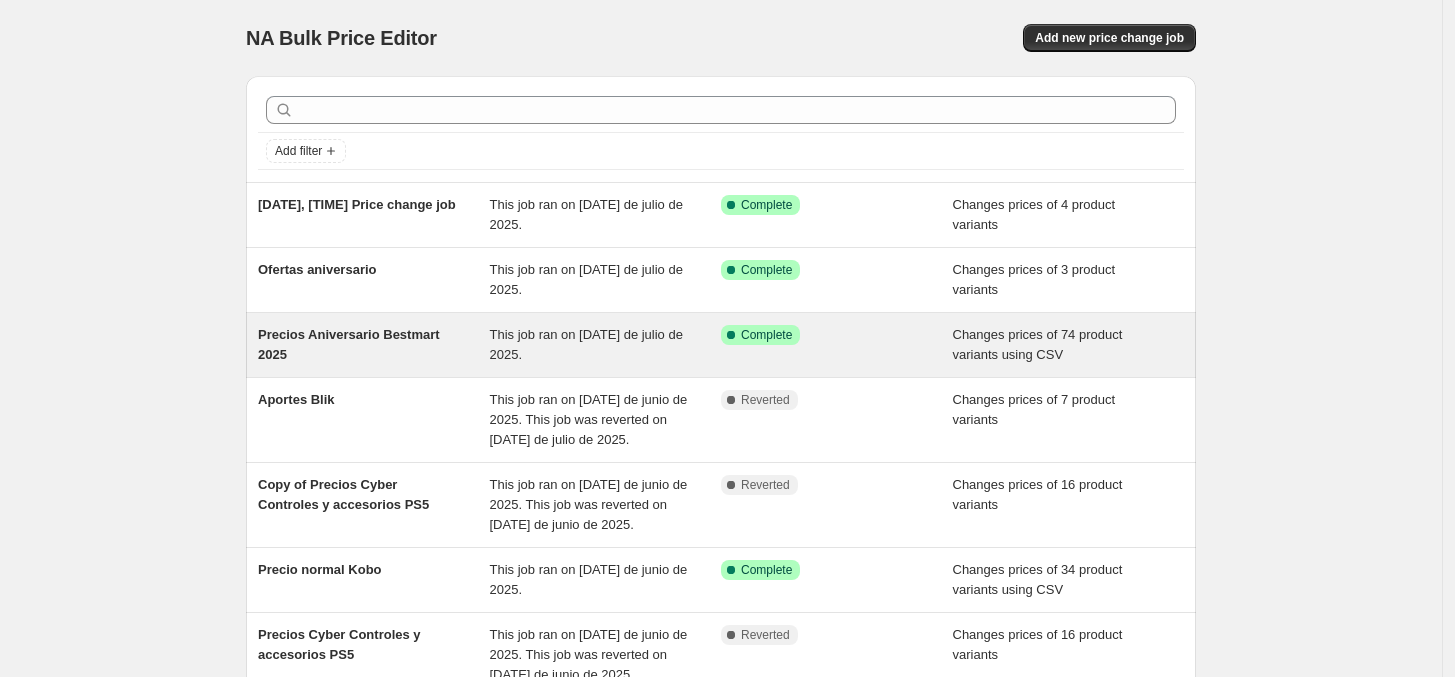 click on "Precios Aniversario Bestmart [YEAR]" at bounding box center [349, 344] 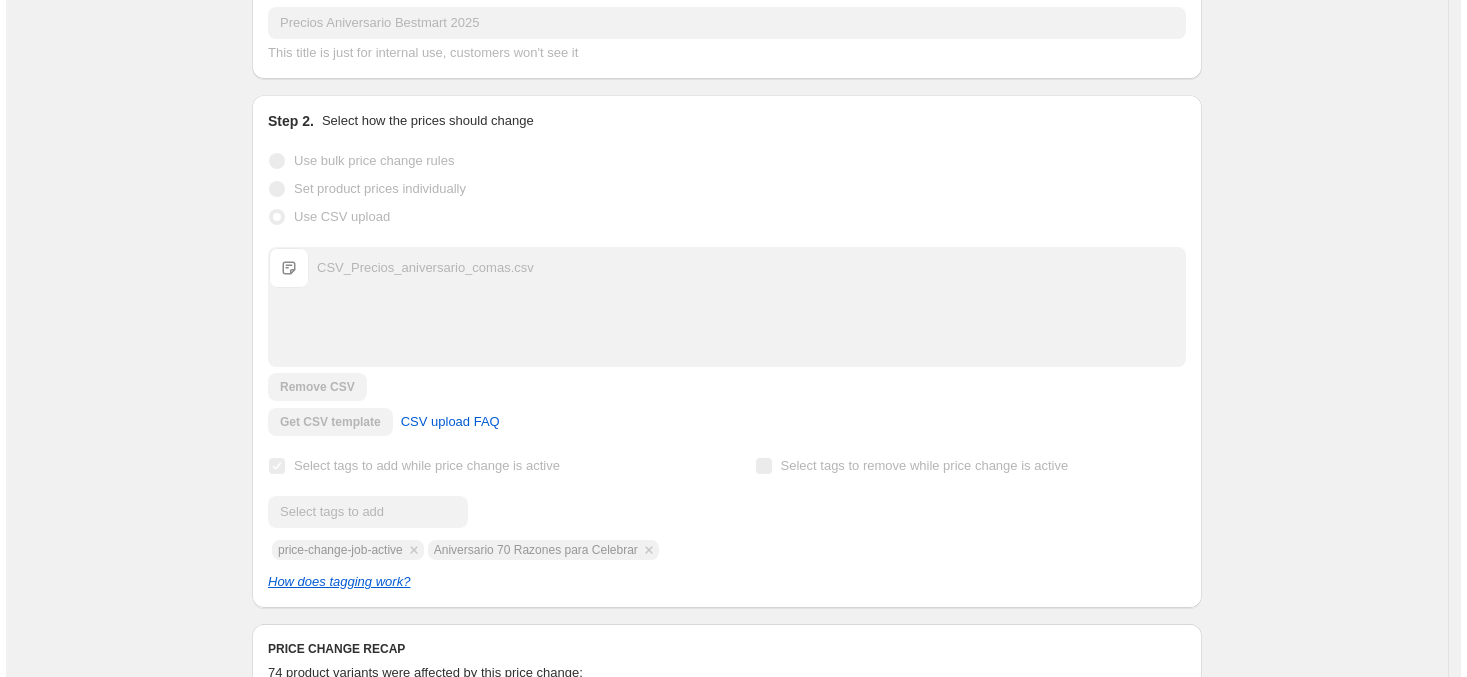 scroll, scrollTop: 0, scrollLeft: 0, axis: both 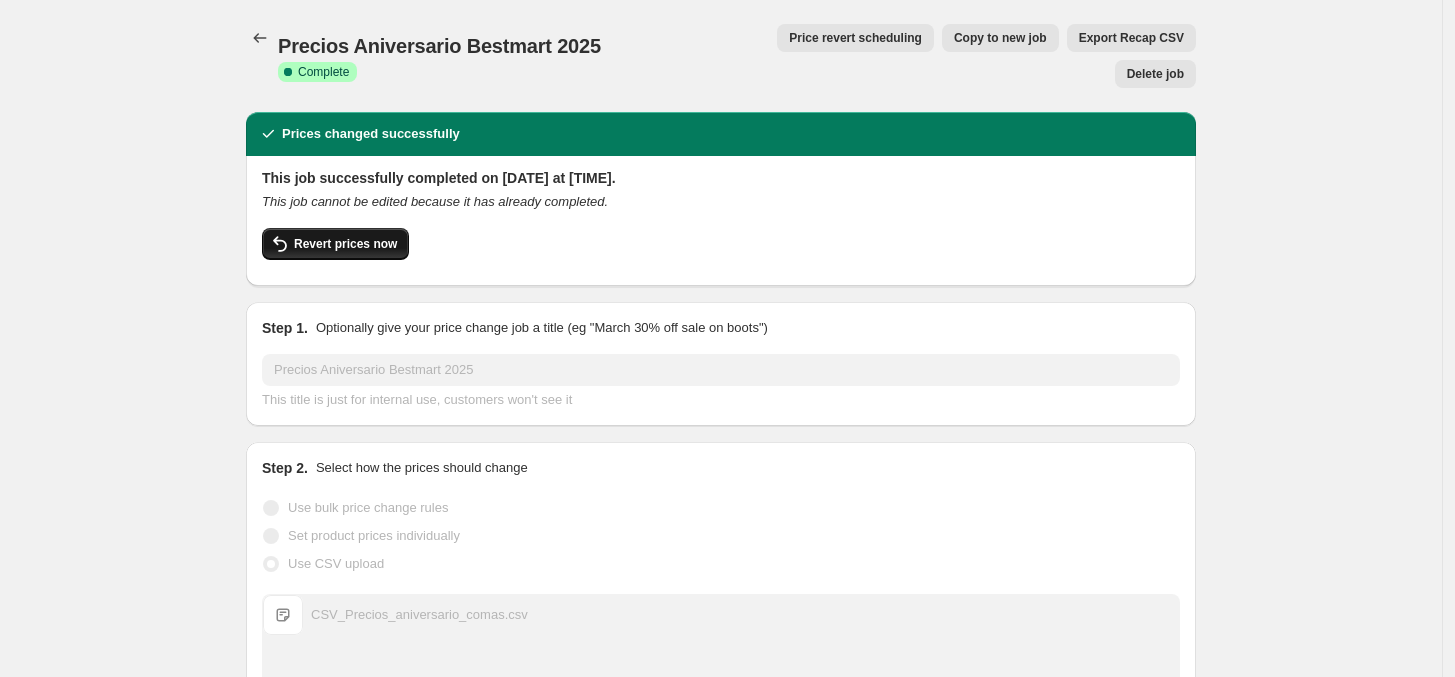 click on "Revert prices now" at bounding box center [345, 244] 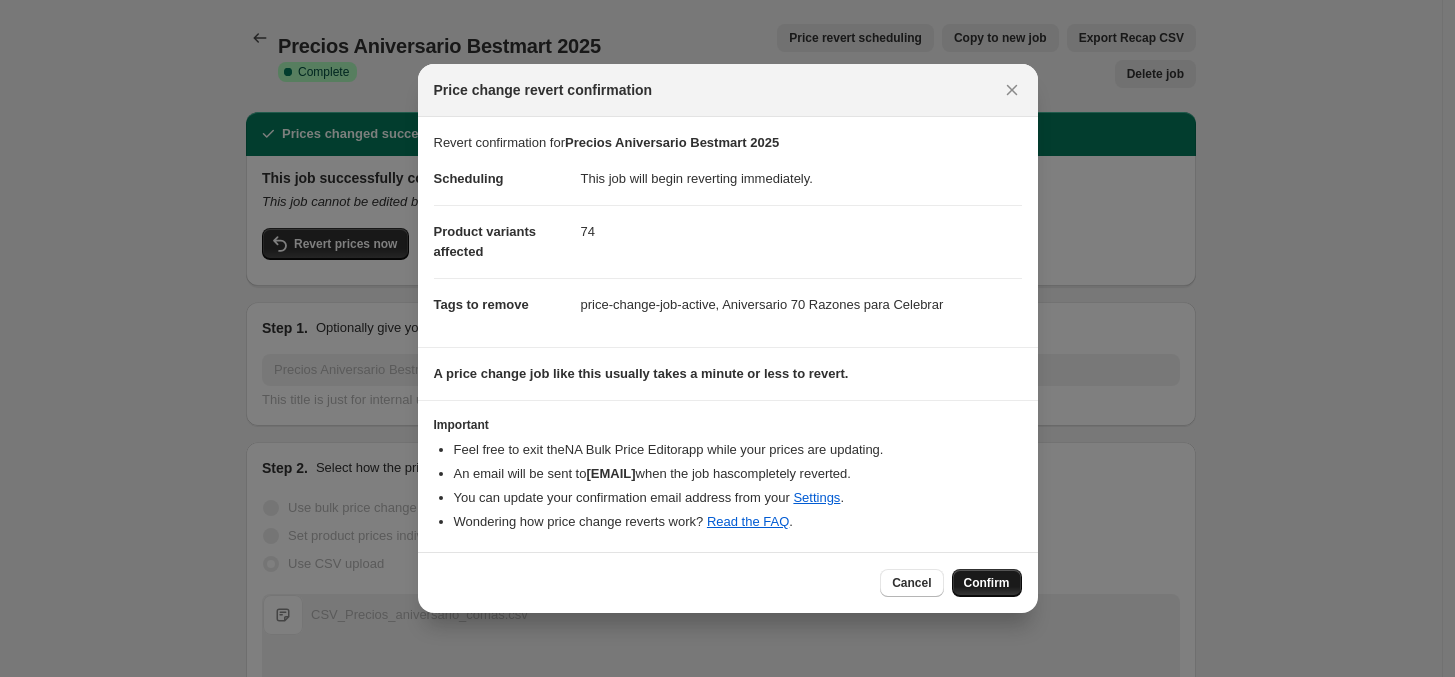 click on "Confirm" at bounding box center (987, 583) 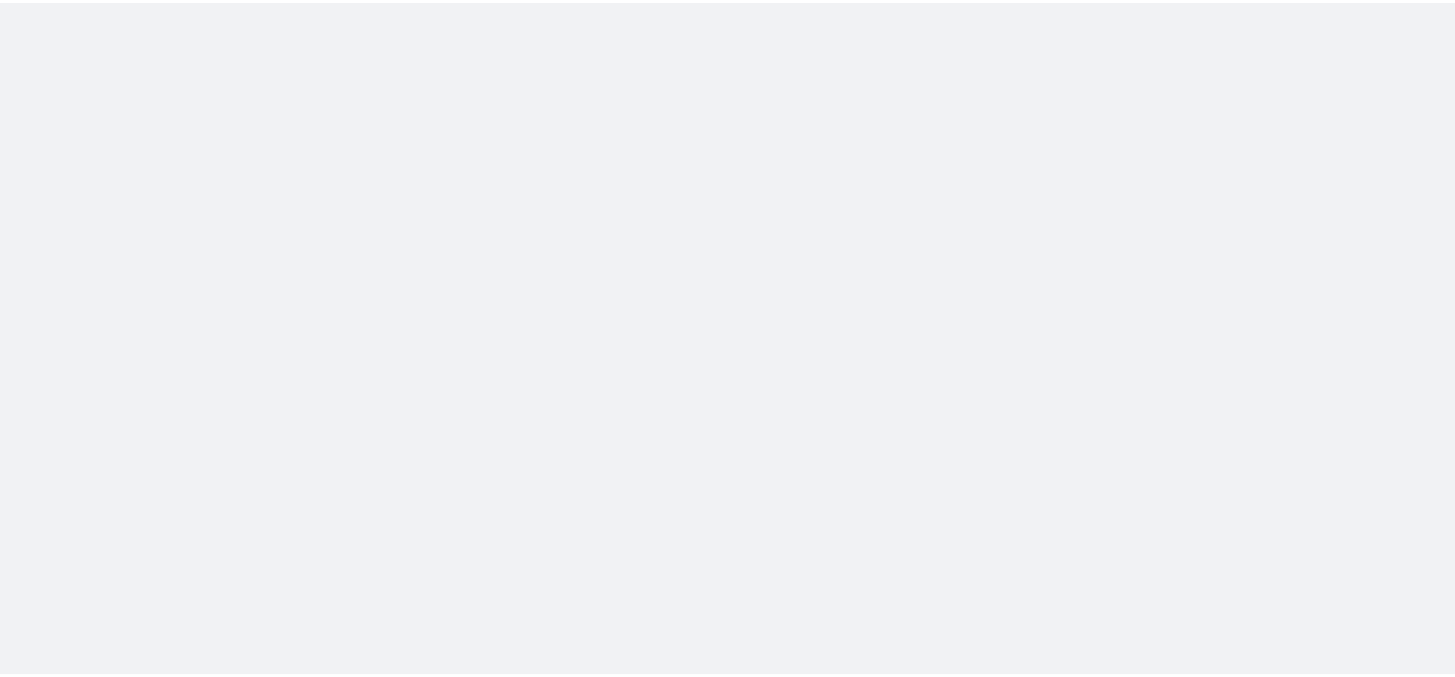 scroll, scrollTop: 0, scrollLeft: 0, axis: both 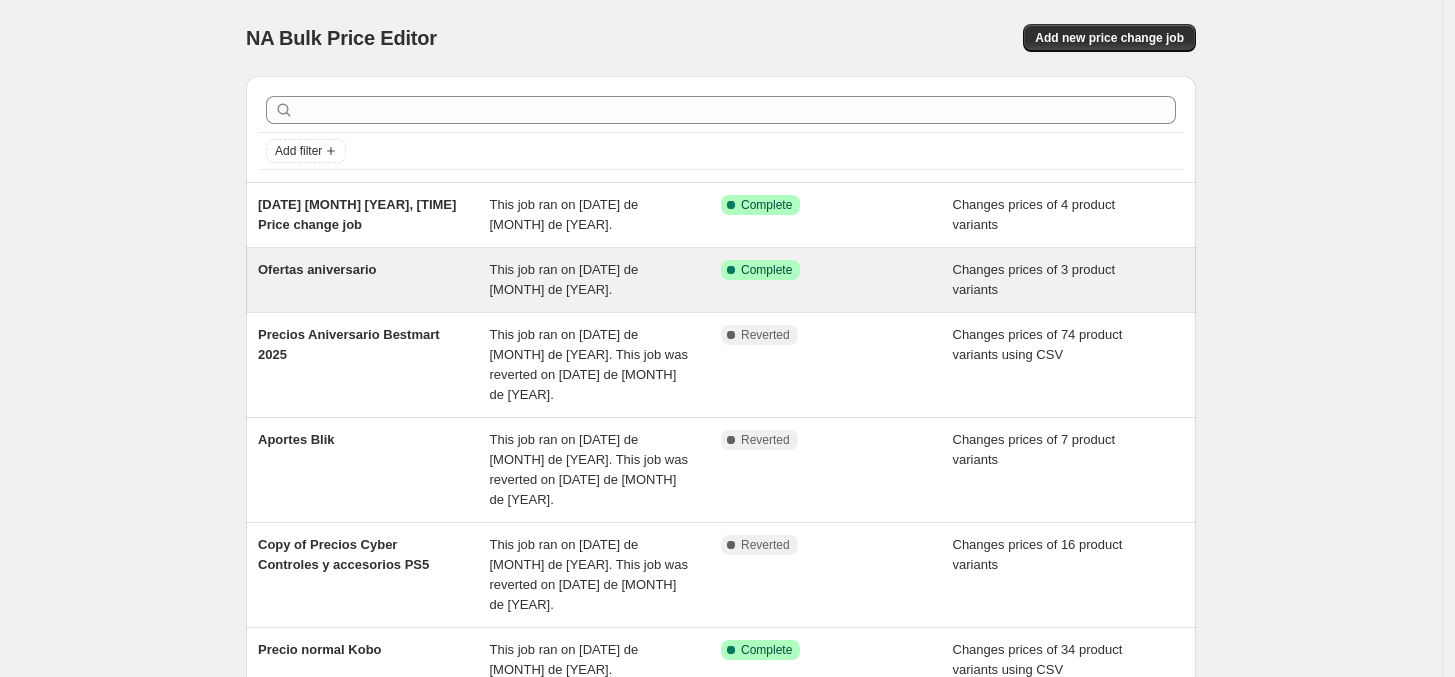 click on "Ofertas aniversario" at bounding box center (317, 269) 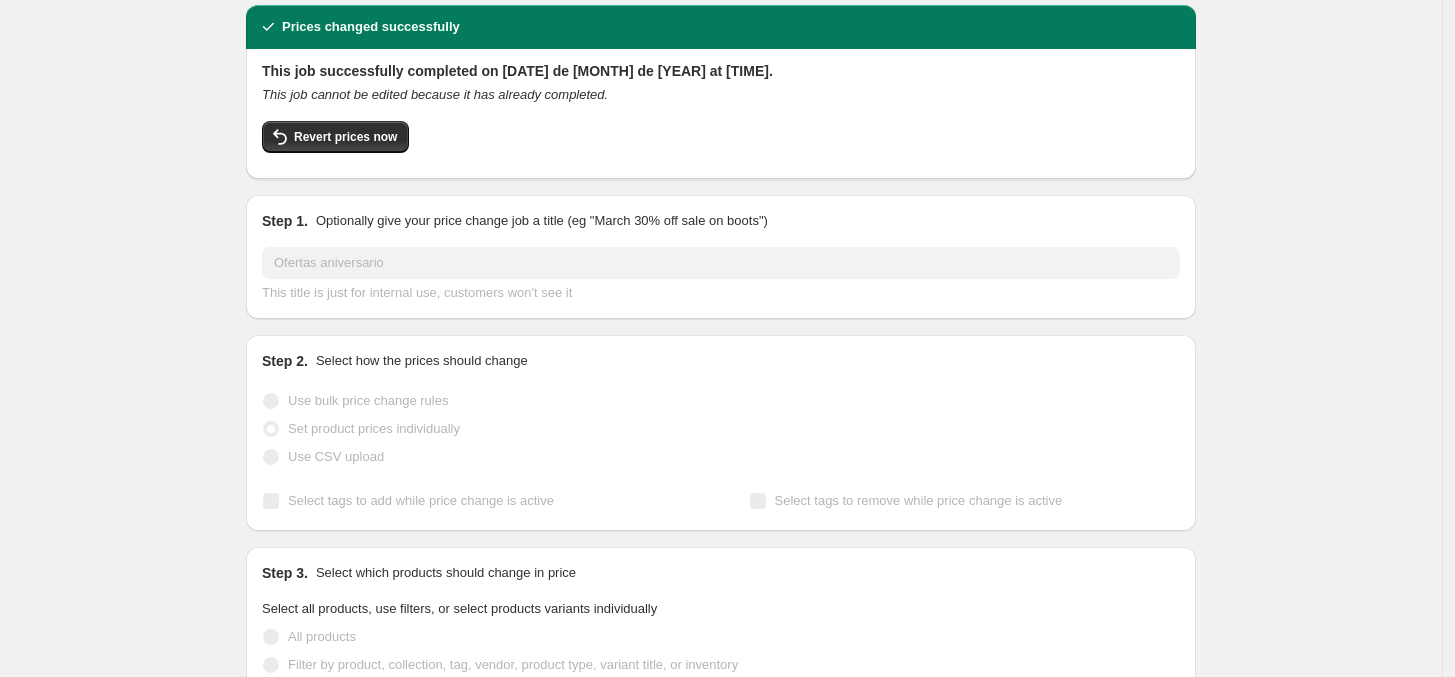 scroll, scrollTop: 0, scrollLeft: 0, axis: both 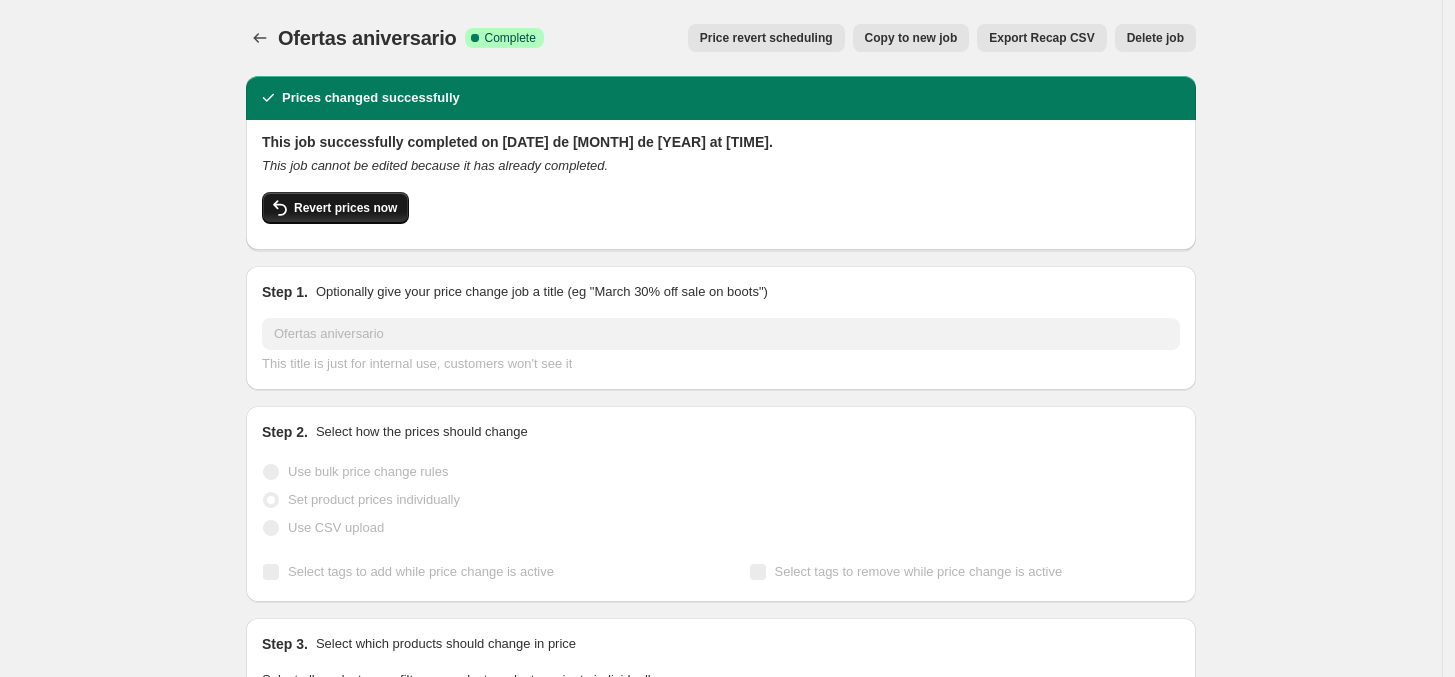 click 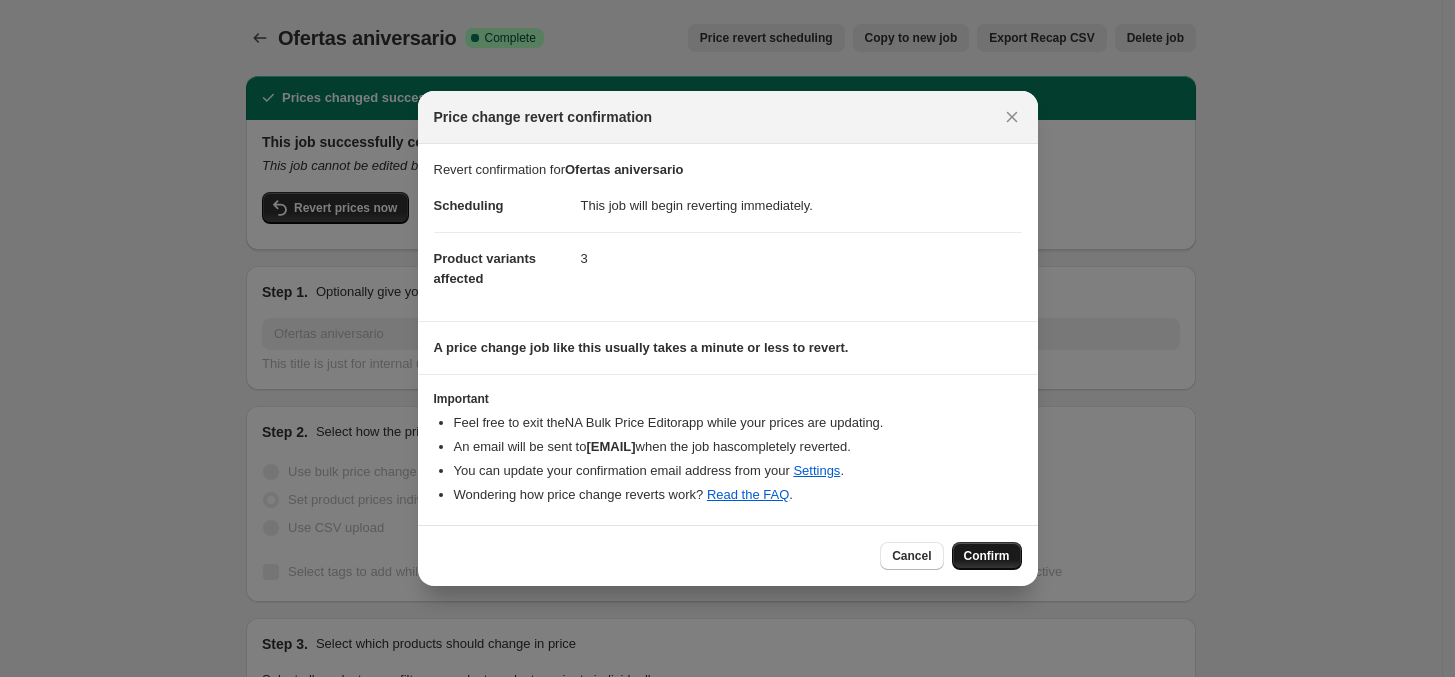 click on "Confirm" at bounding box center (987, 556) 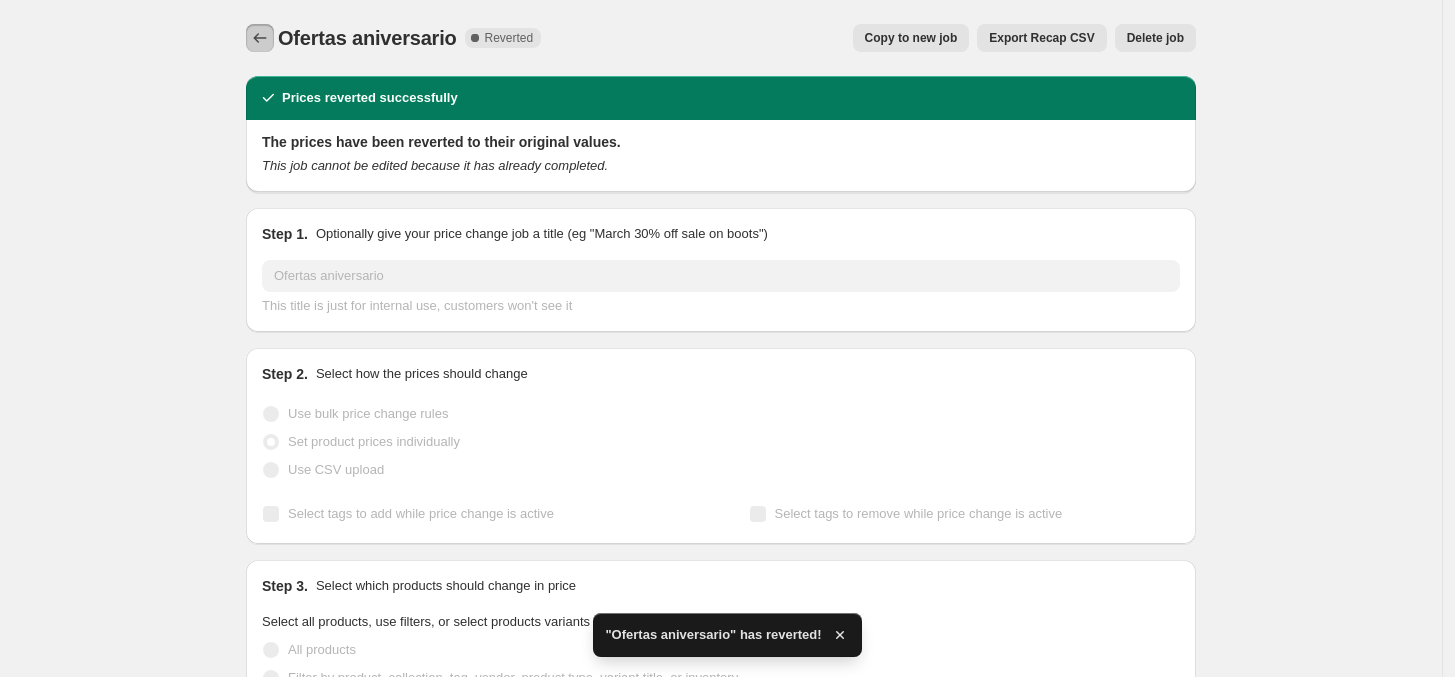 click 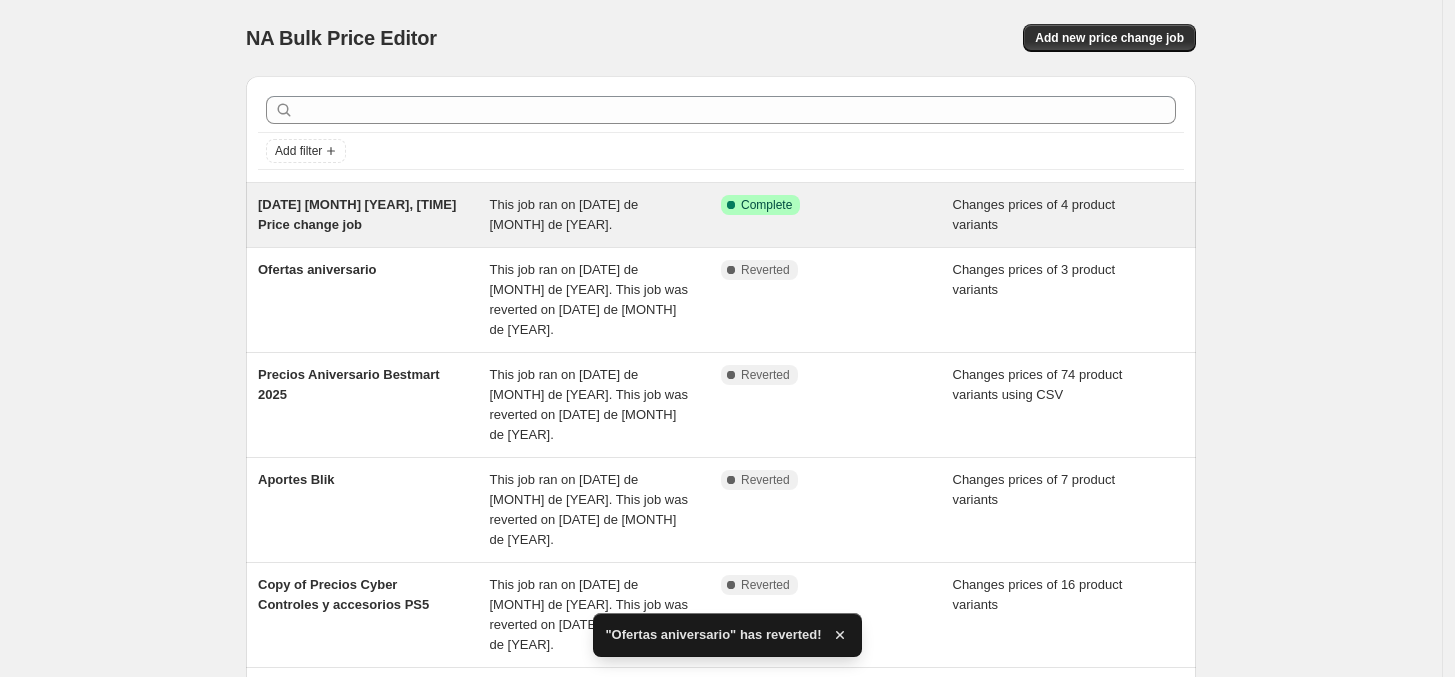 click on "[DATE], [TIME] Price change job" at bounding box center [374, 215] 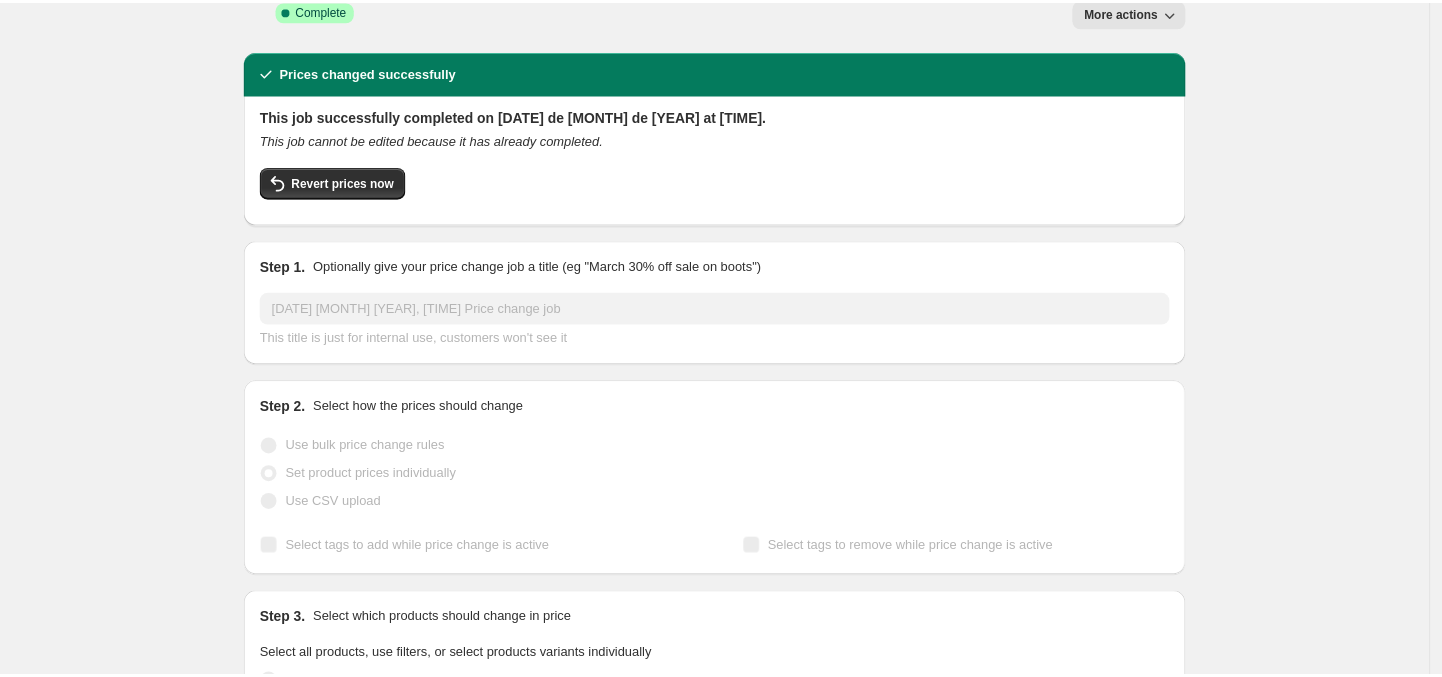 scroll, scrollTop: 0, scrollLeft: 0, axis: both 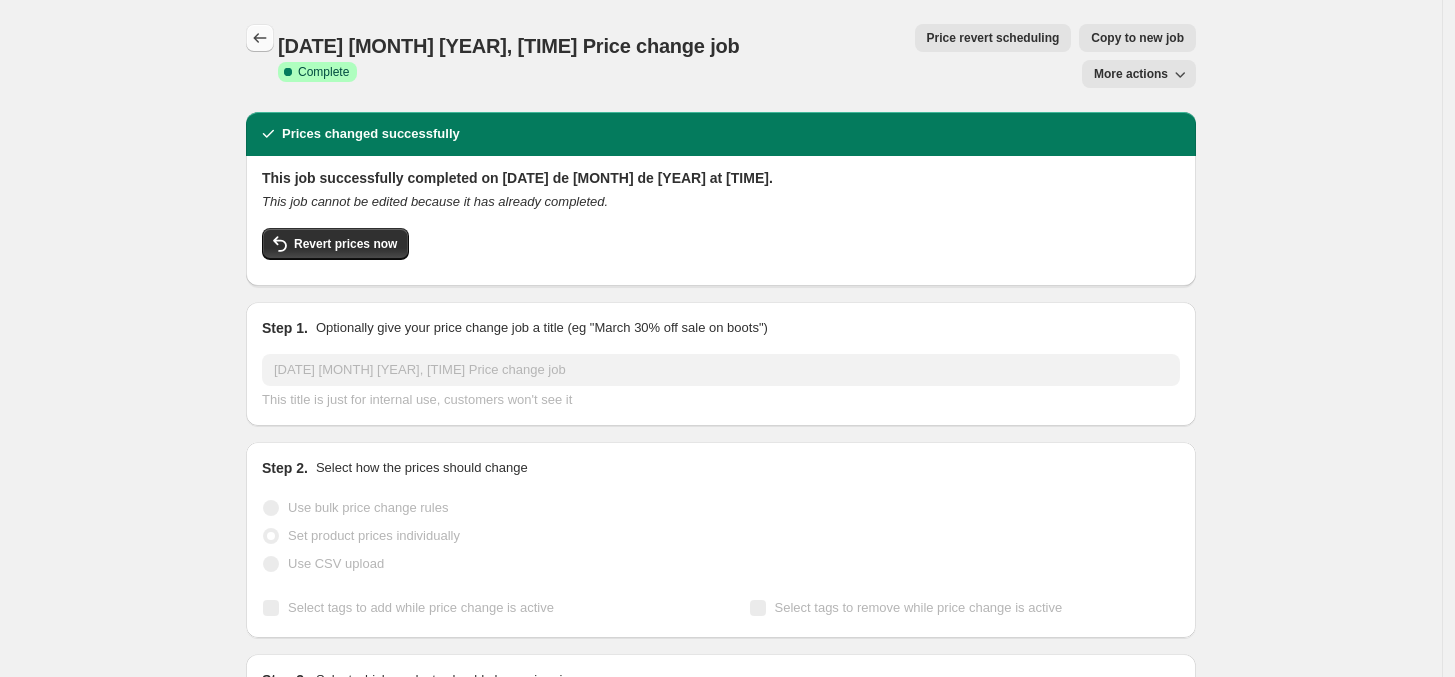 click 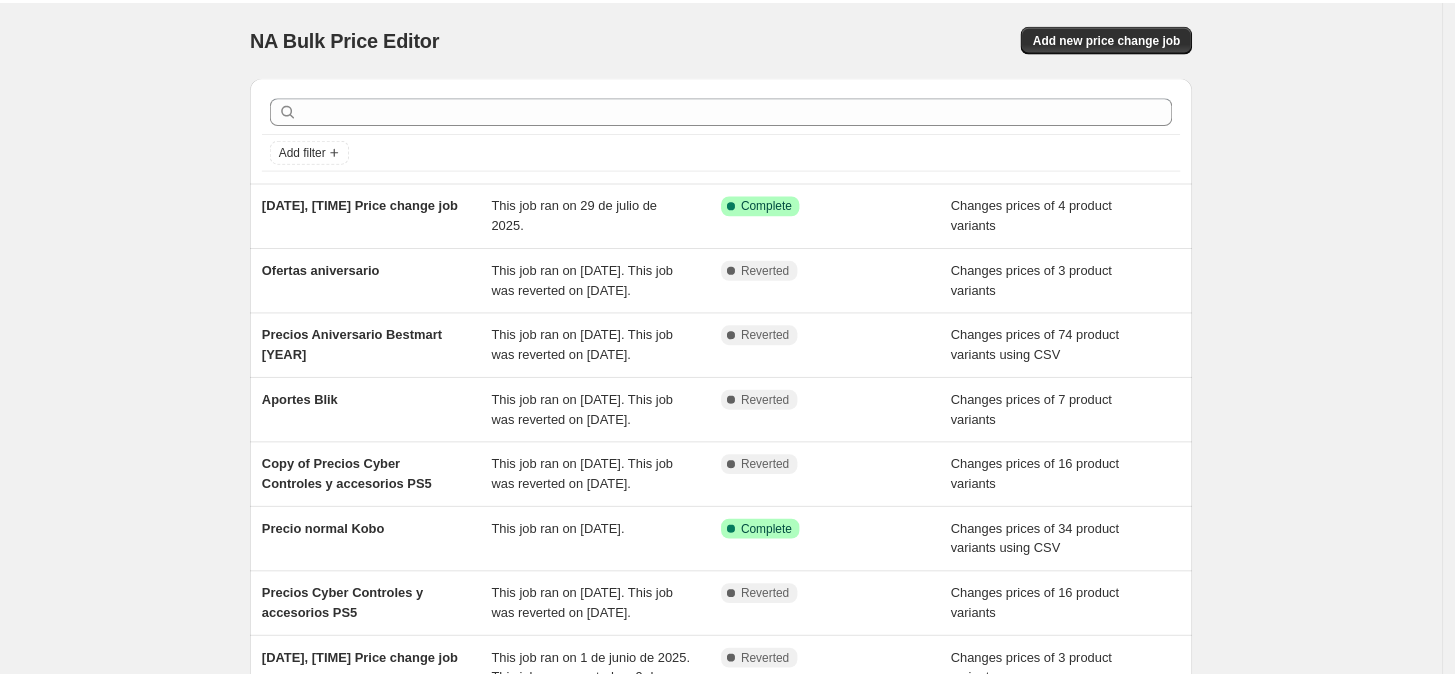 scroll, scrollTop: 0, scrollLeft: 0, axis: both 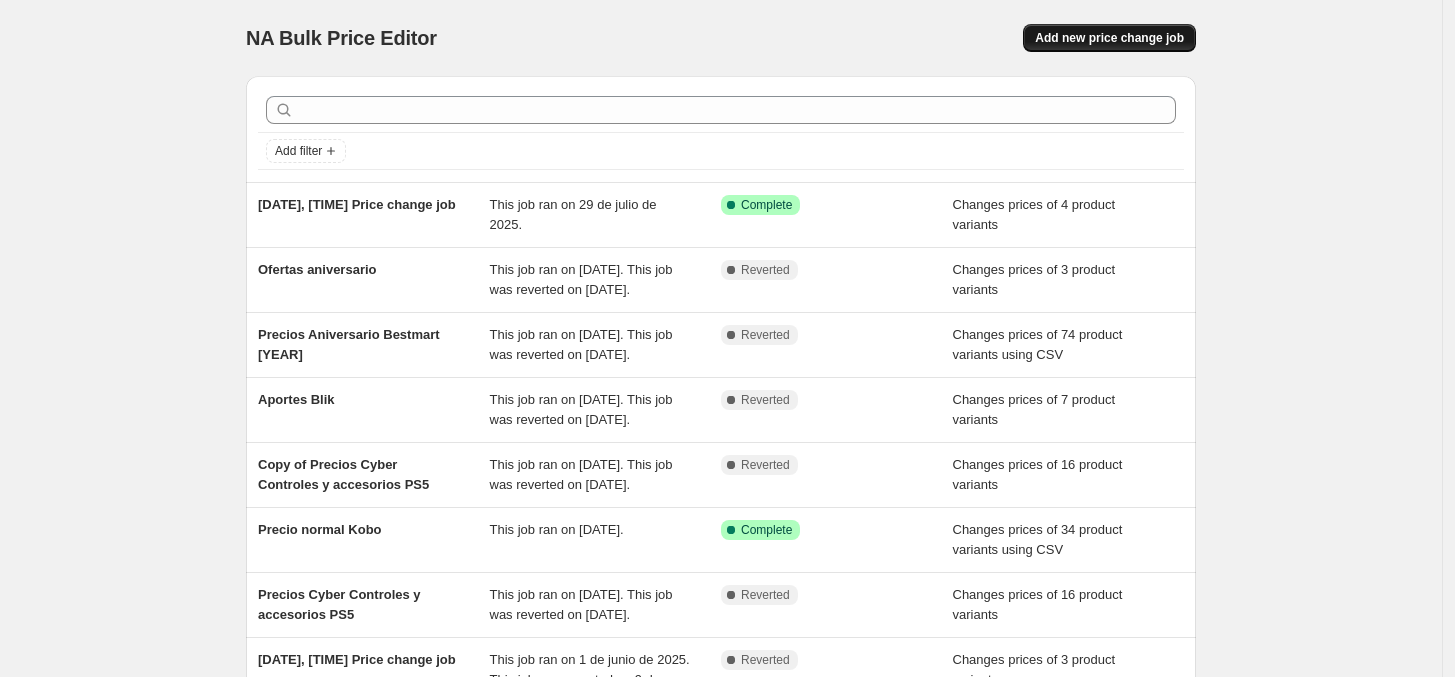 click on "Add new price change job" at bounding box center [1109, 38] 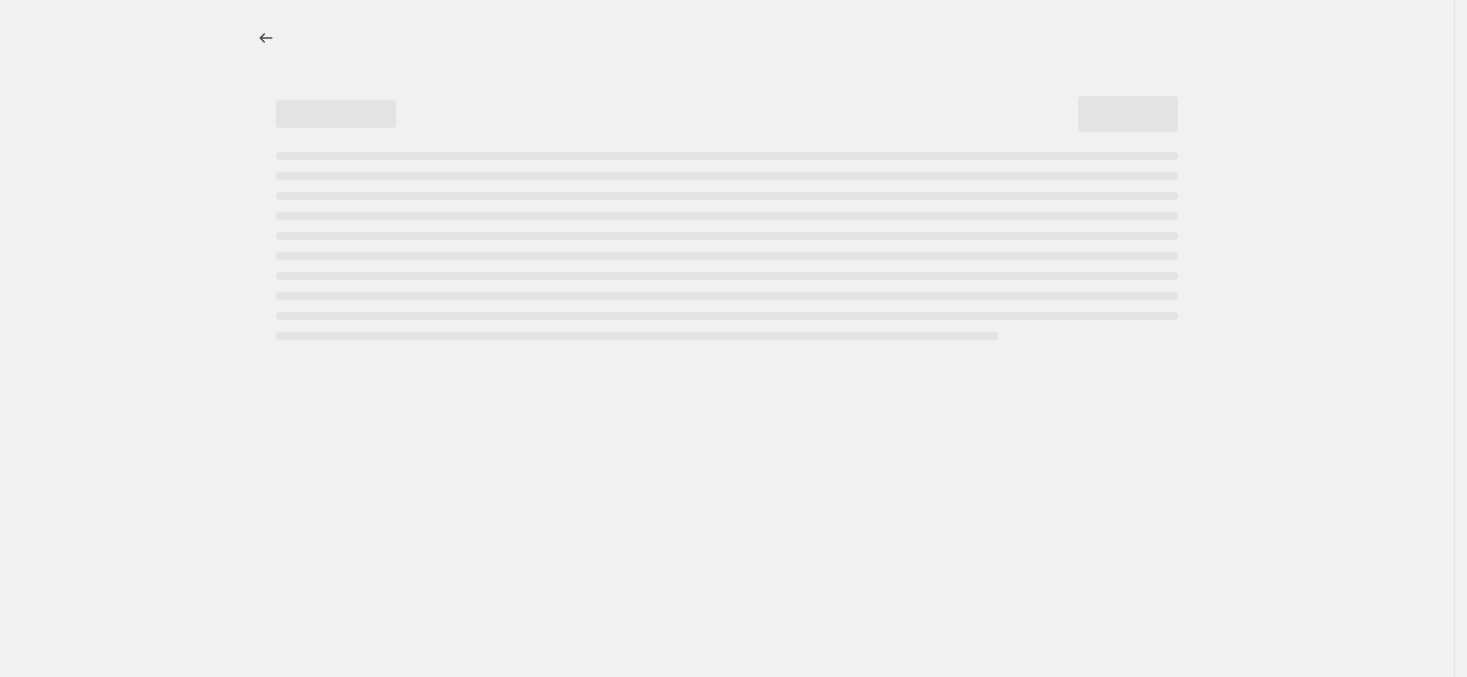 select on "percentage" 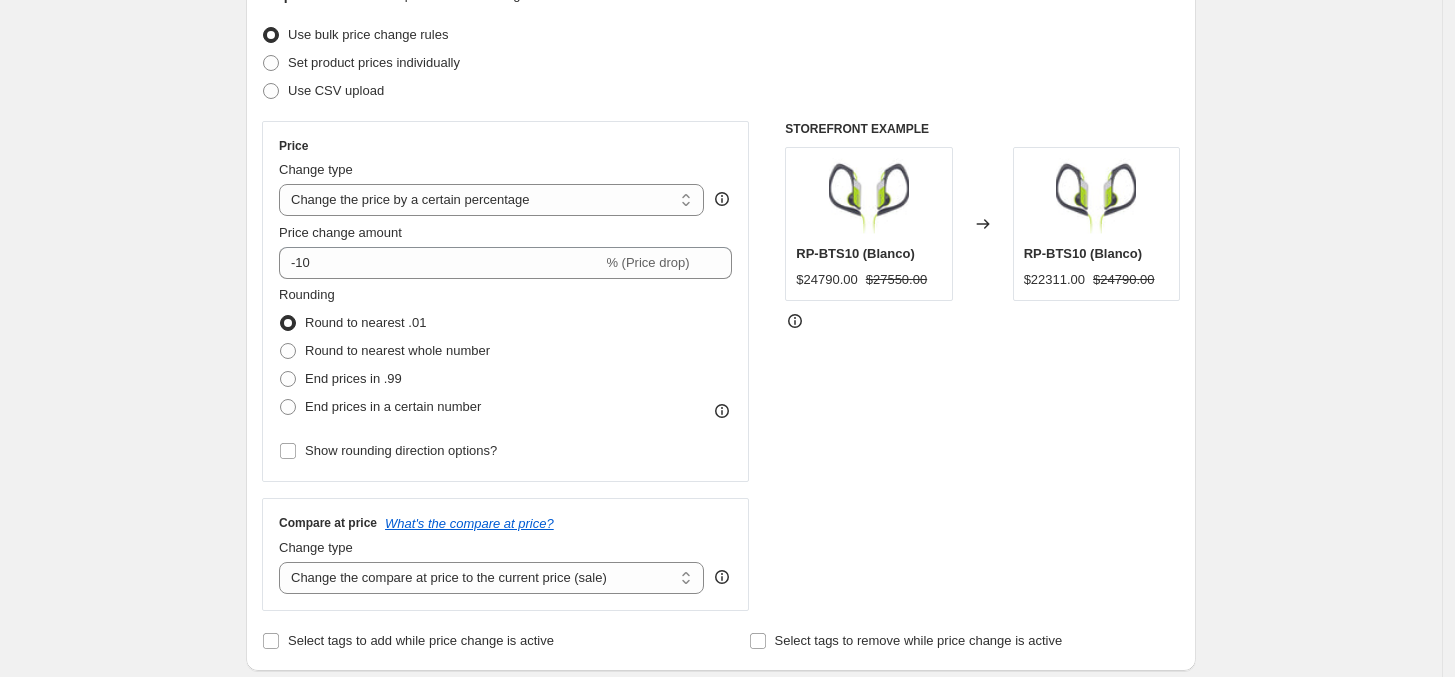 scroll, scrollTop: 250, scrollLeft: 0, axis: vertical 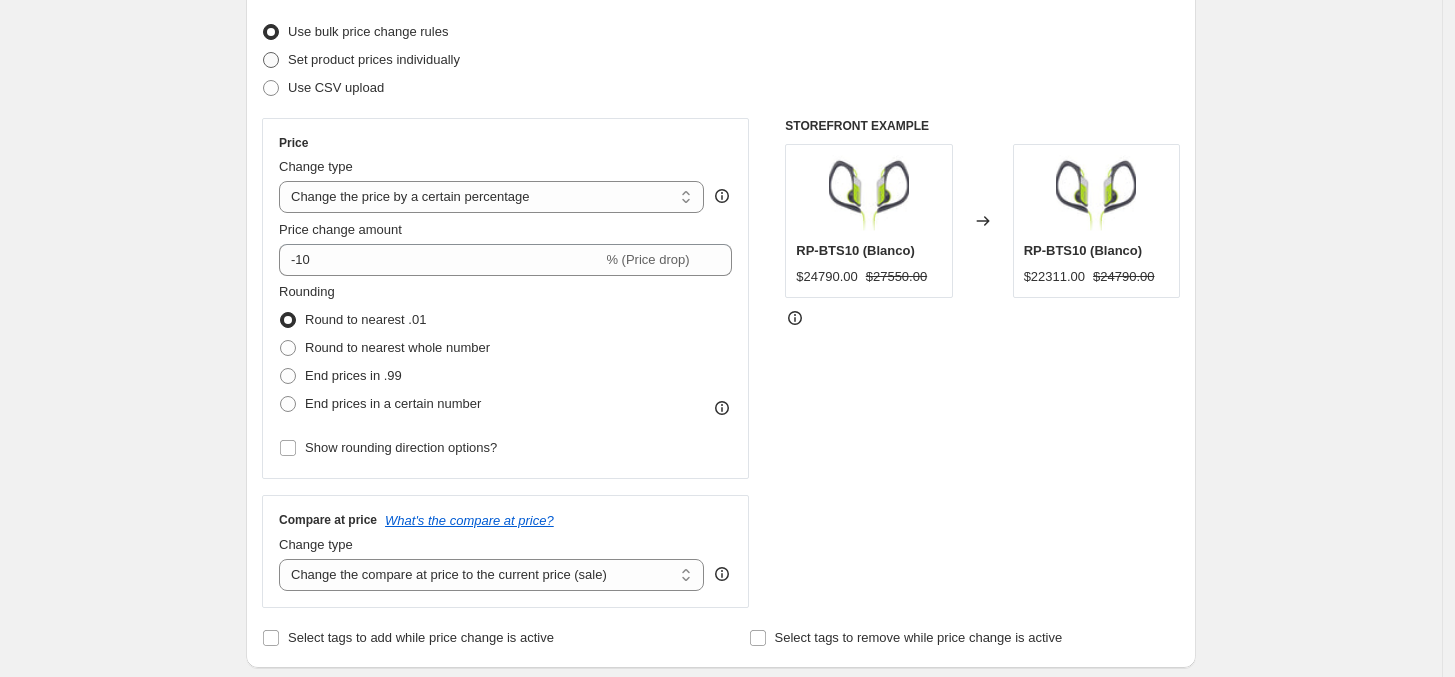 click on "Set product prices individually" at bounding box center [374, 59] 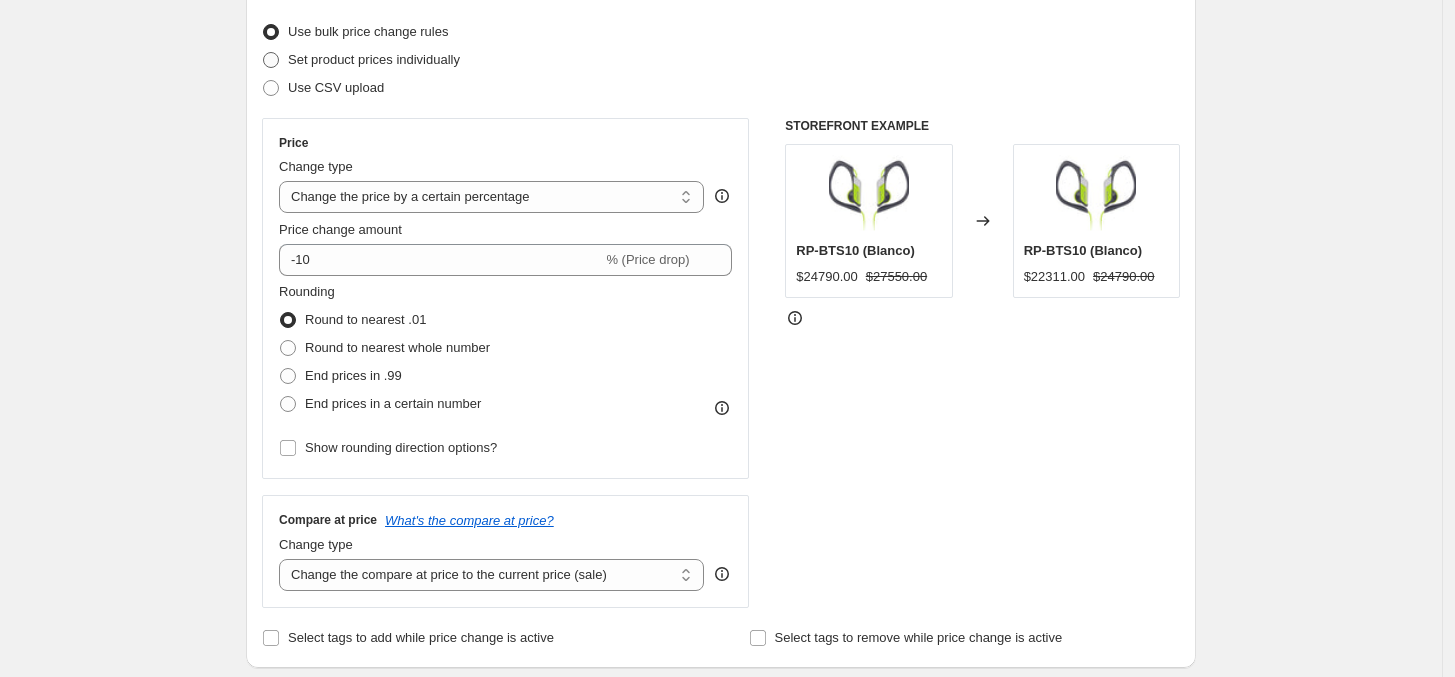 radio on "true" 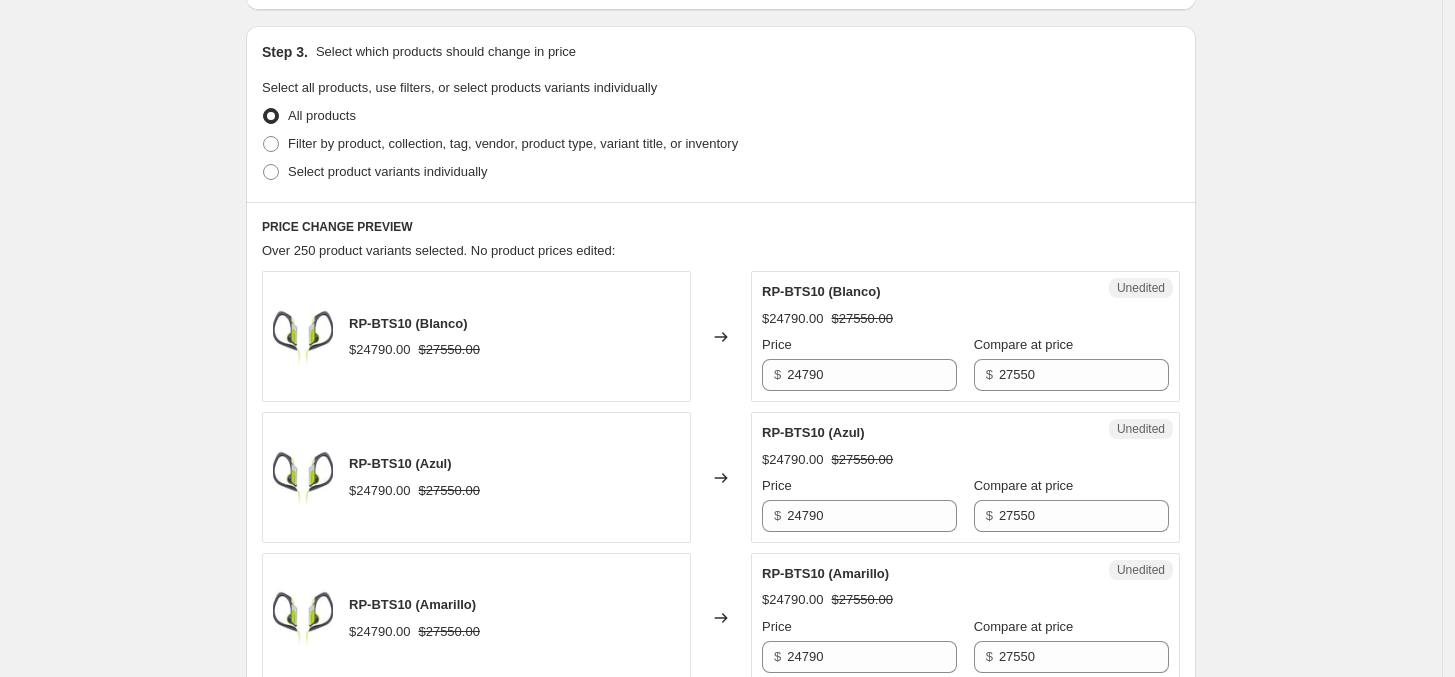scroll, scrollTop: 375, scrollLeft: 0, axis: vertical 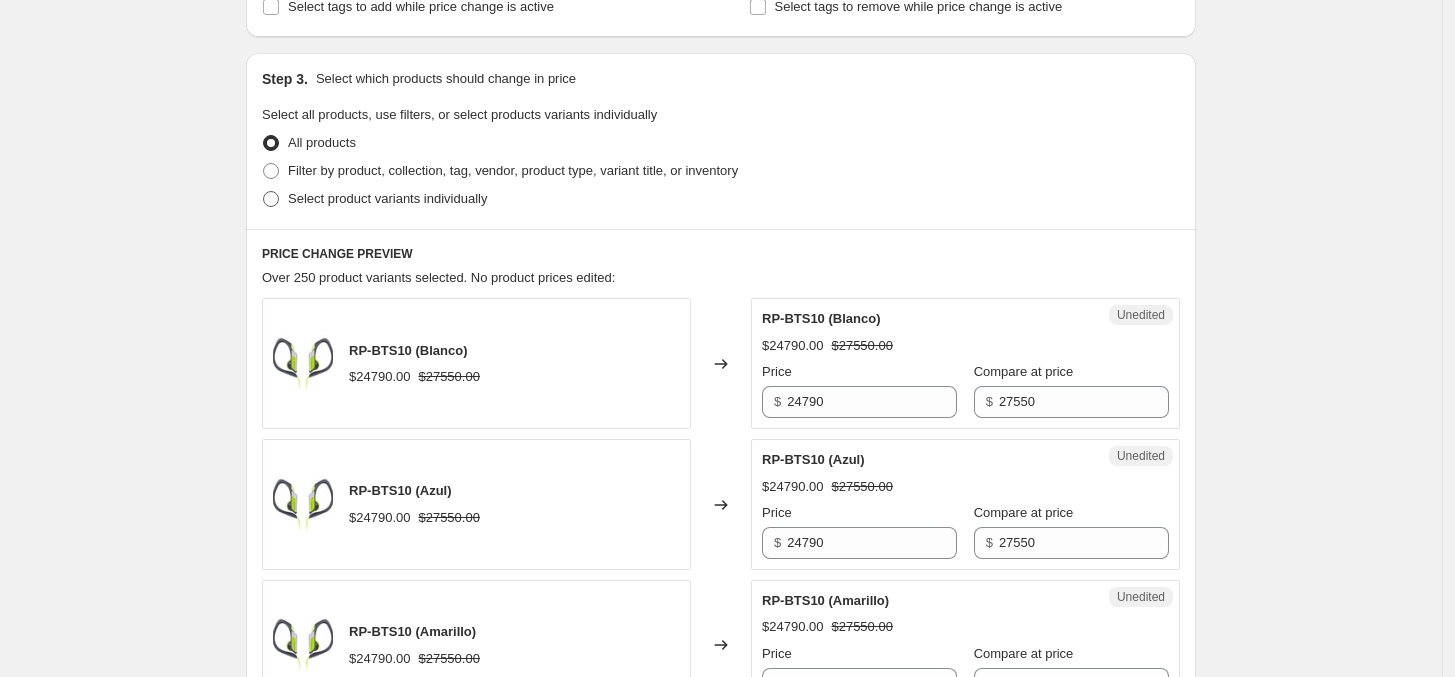 click on "Select product variants individually" at bounding box center (387, 198) 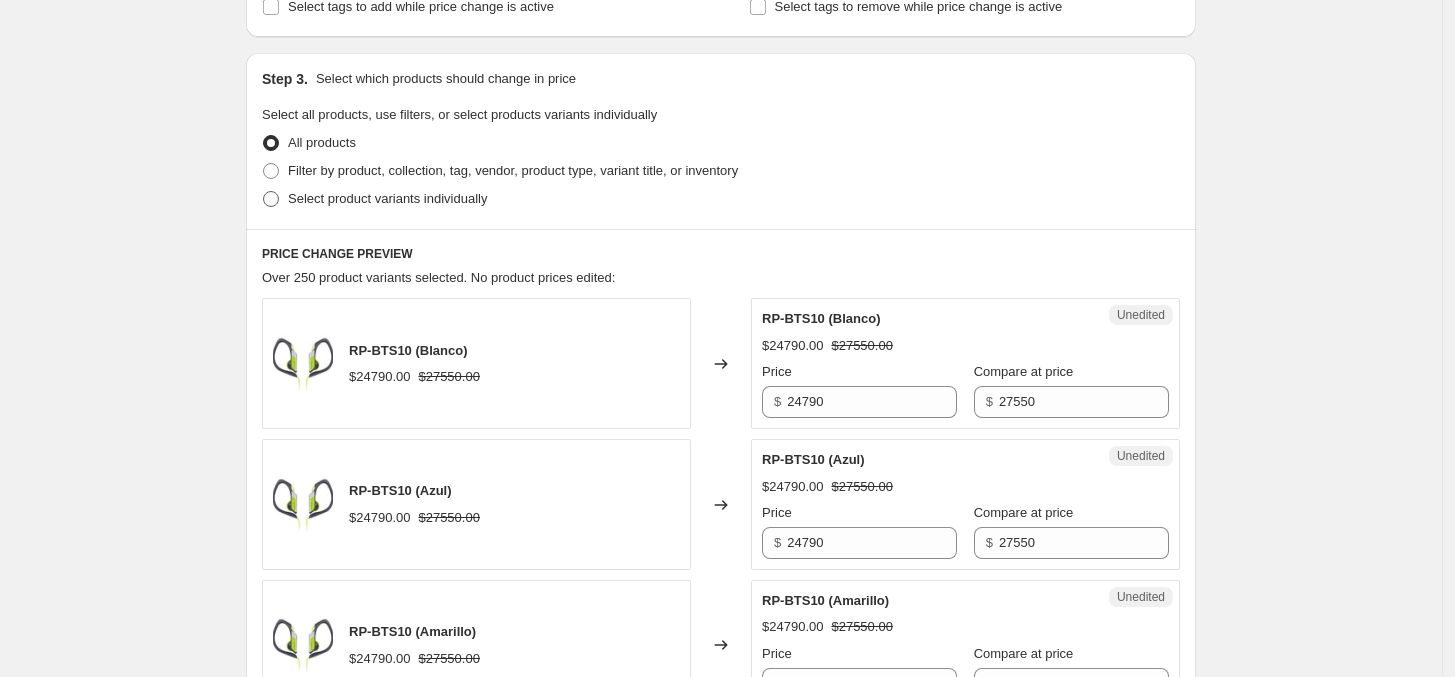 radio on "true" 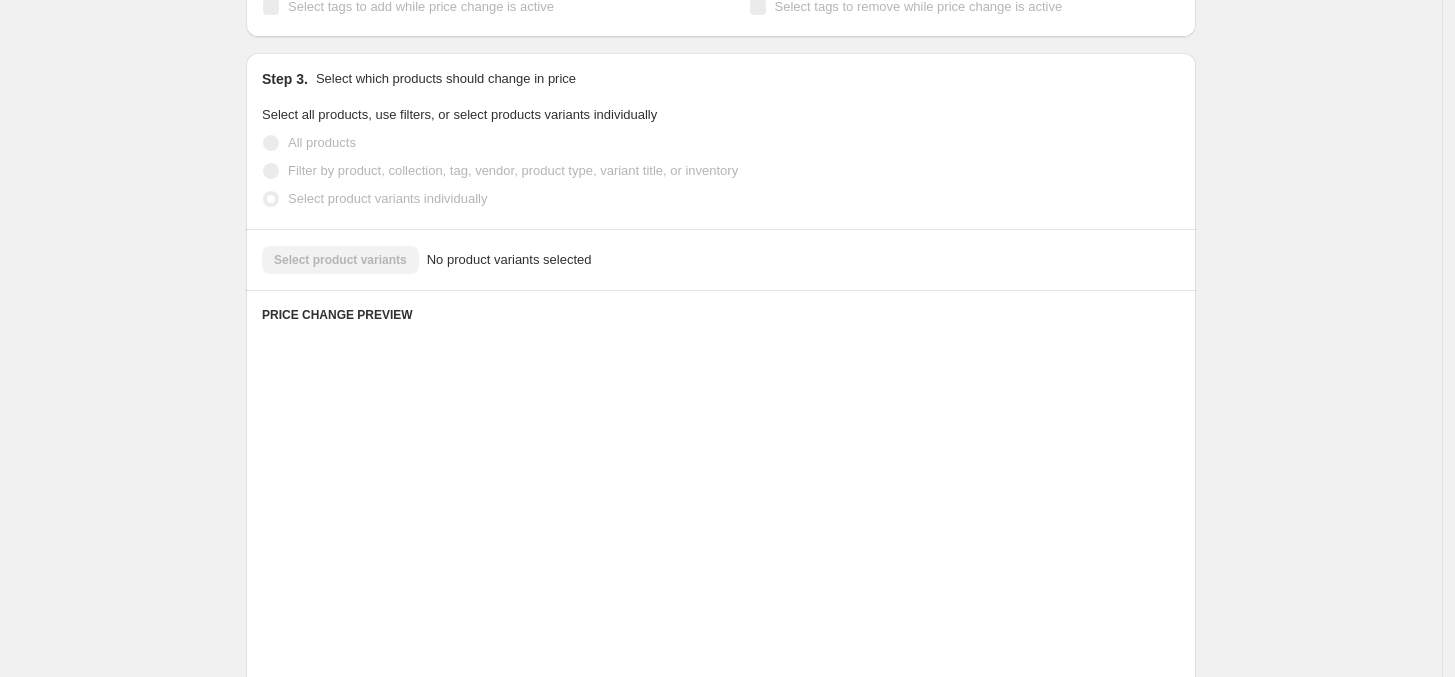 scroll, scrollTop: 373, scrollLeft: 0, axis: vertical 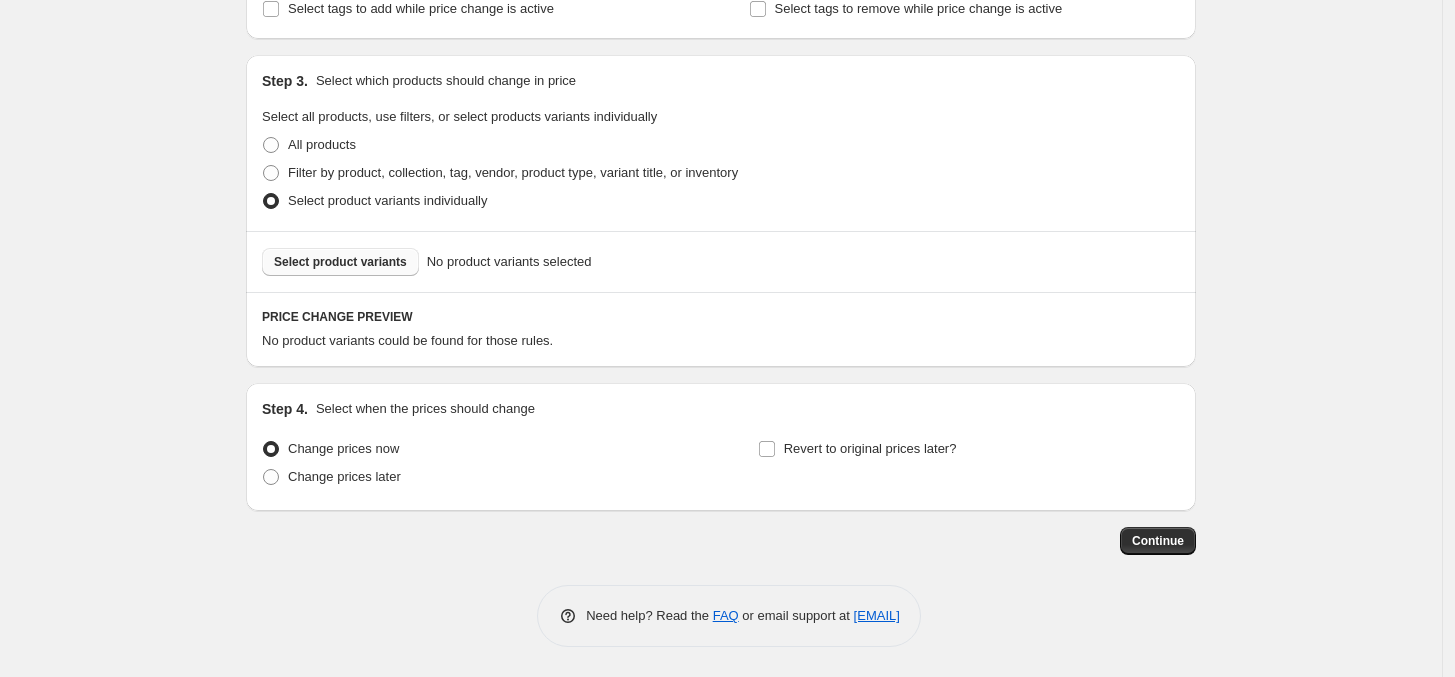 click on "Select product variants" at bounding box center (340, 262) 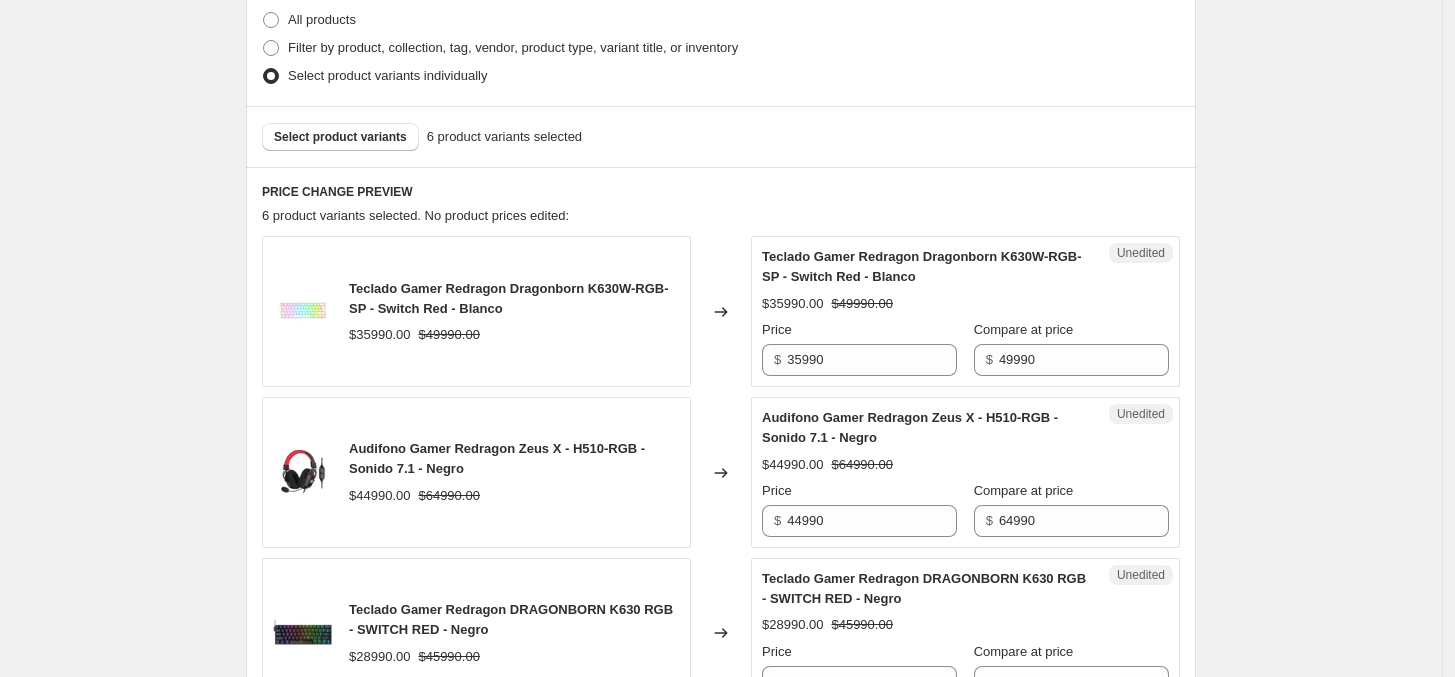 scroll, scrollTop: 623, scrollLeft: 0, axis: vertical 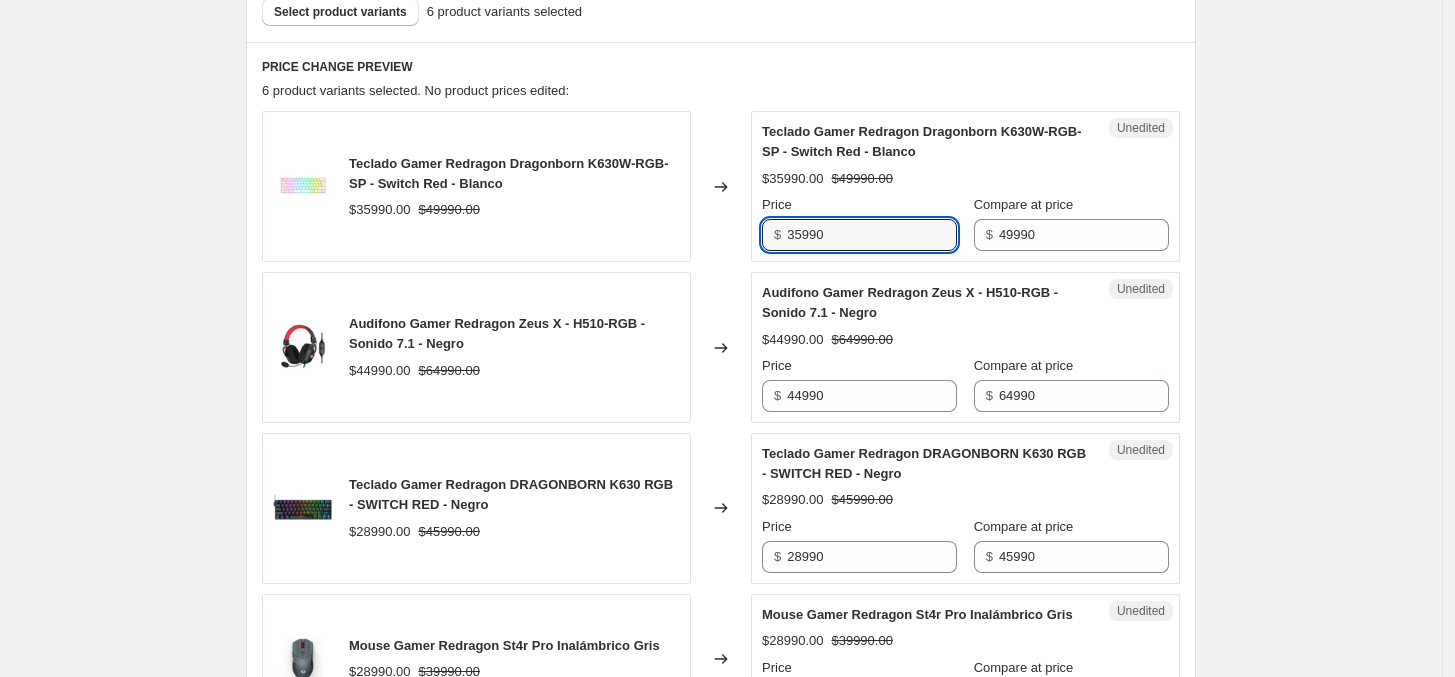 drag, startPoint x: 897, startPoint y: 248, endPoint x: 663, endPoint y: 250, distance: 234.00854 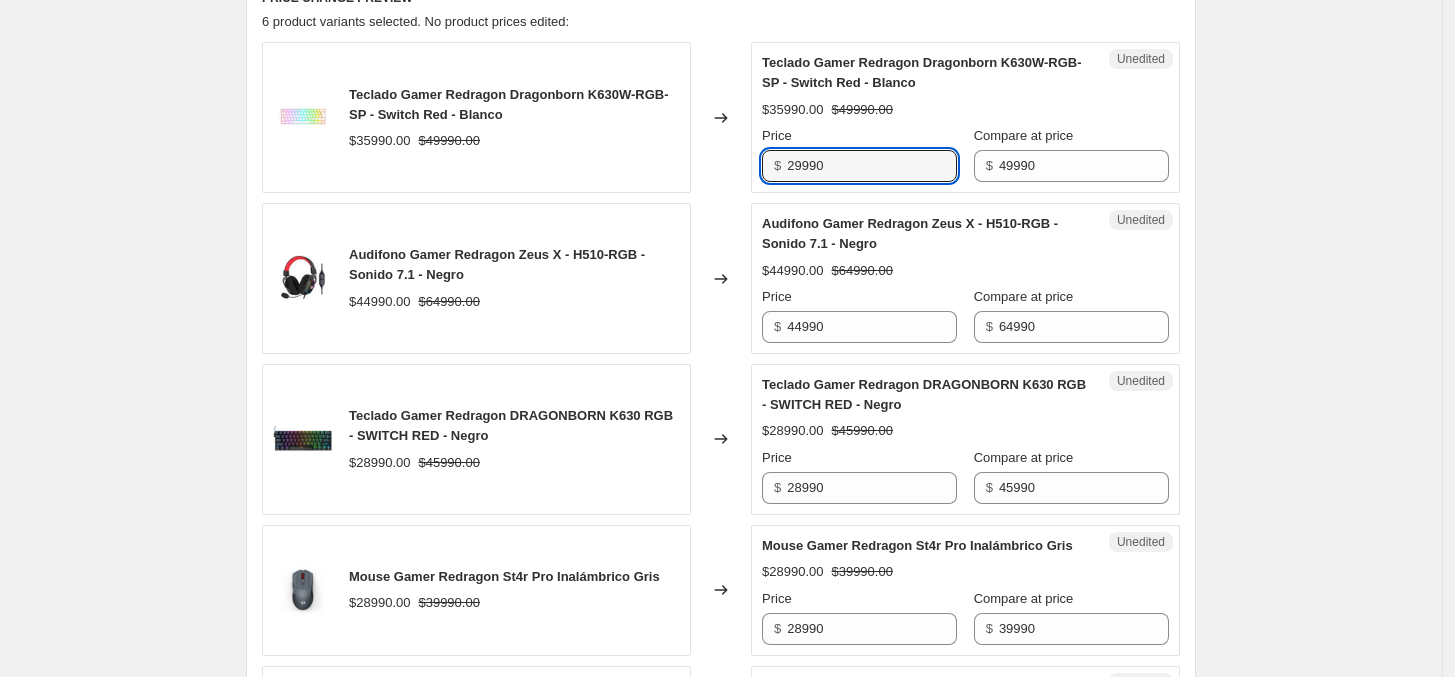scroll, scrollTop: 748, scrollLeft: 0, axis: vertical 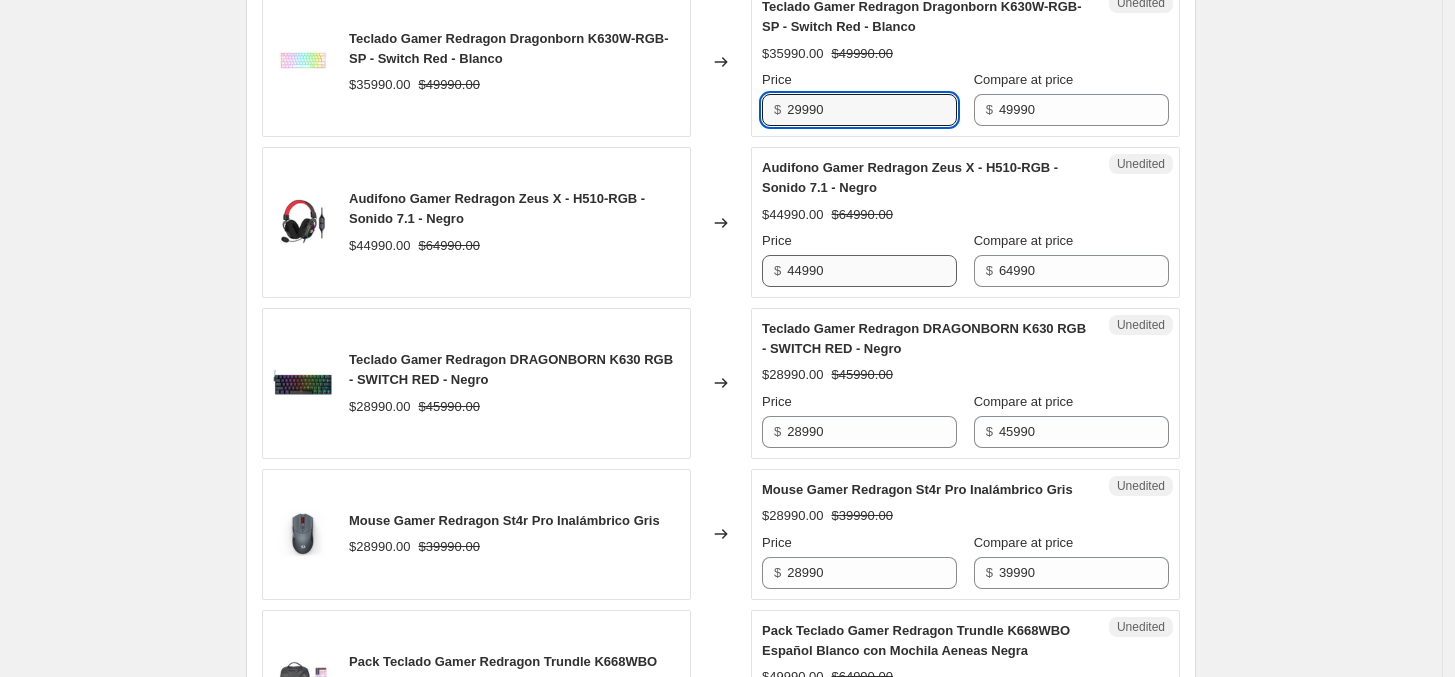 type on "29990" 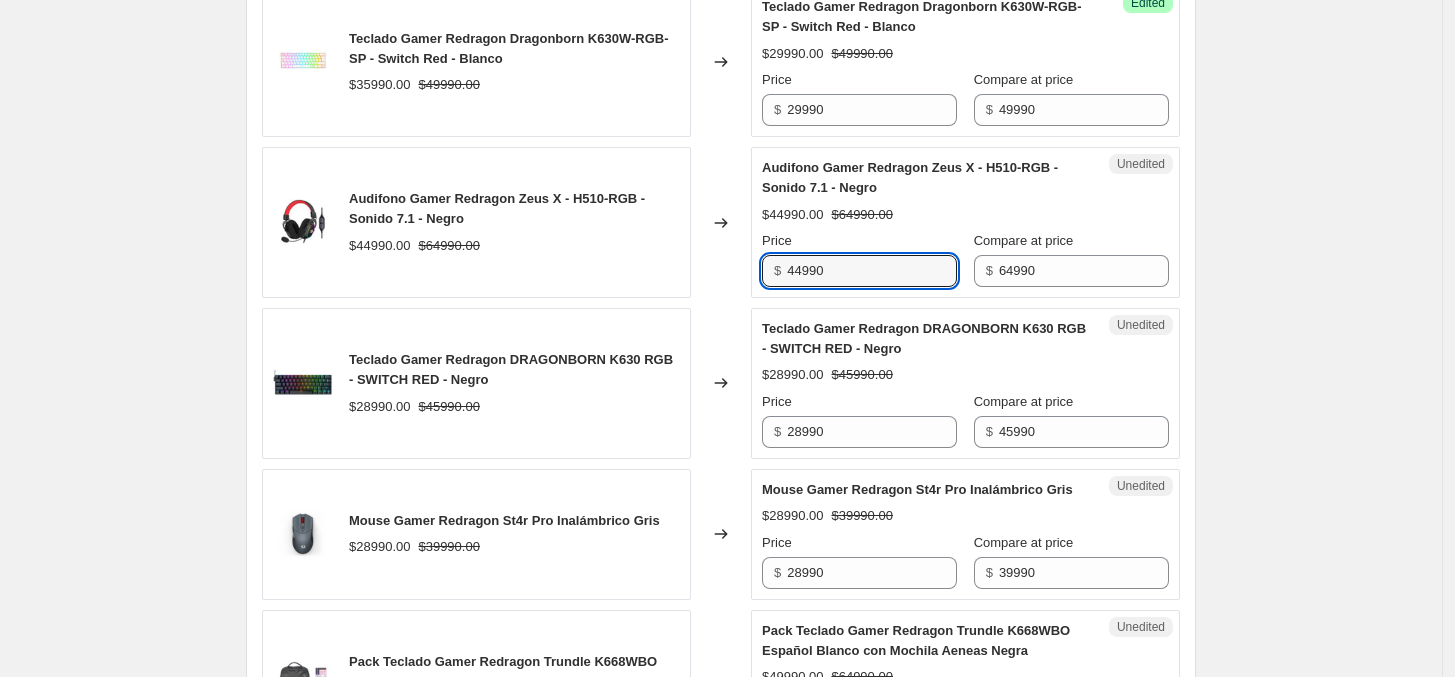 drag, startPoint x: 876, startPoint y: 264, endPoint x: 721, endPoint y: 270, distance: 155.11609 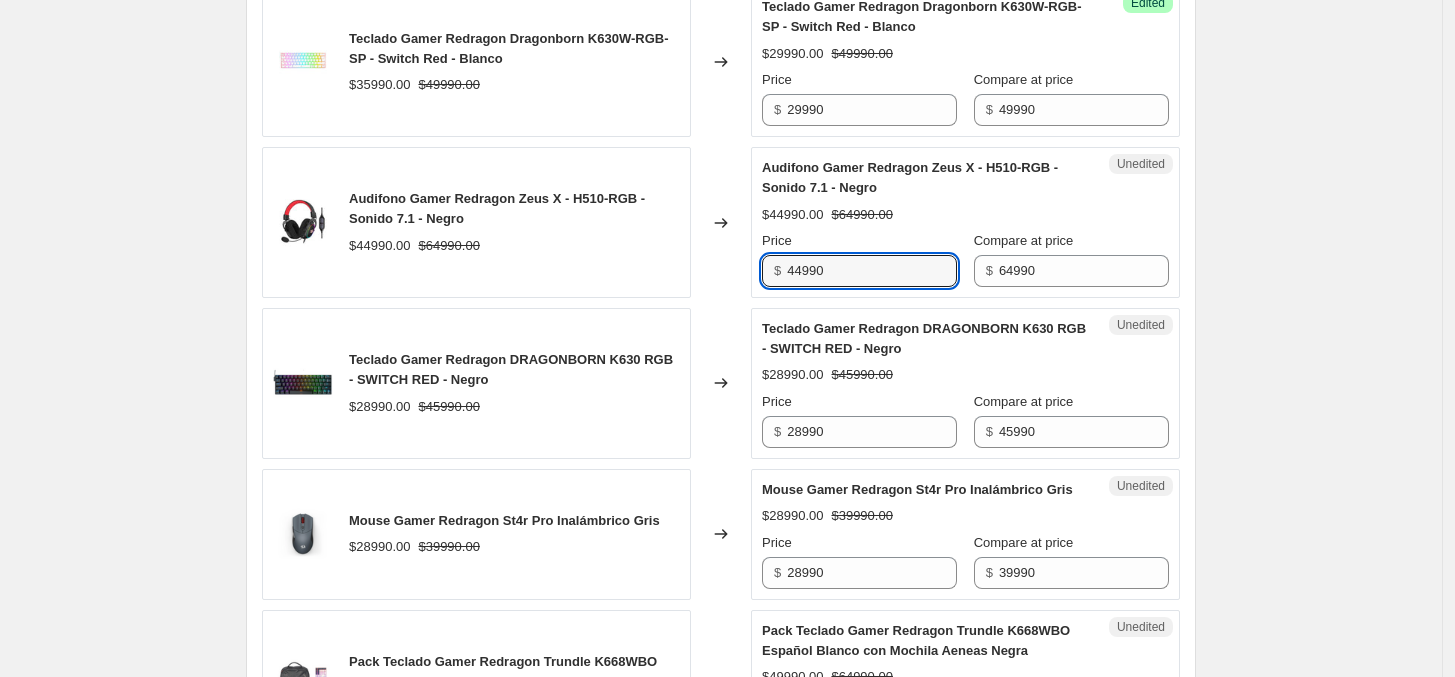 click on "Audifono Gamer Redragon Zeus X - H510-RGB - Sonido 7.1 - Negro $[PRICE] $[PRICE] Changed to Unedited Audifono Gamer Redragon Zeus X - H510-RGB - Sonido 7.1 - Negro $[PRICE] $[PRICE] Price $ [PRICE] Compare at price $ [PRICE]" at bounding box center [721, 222] 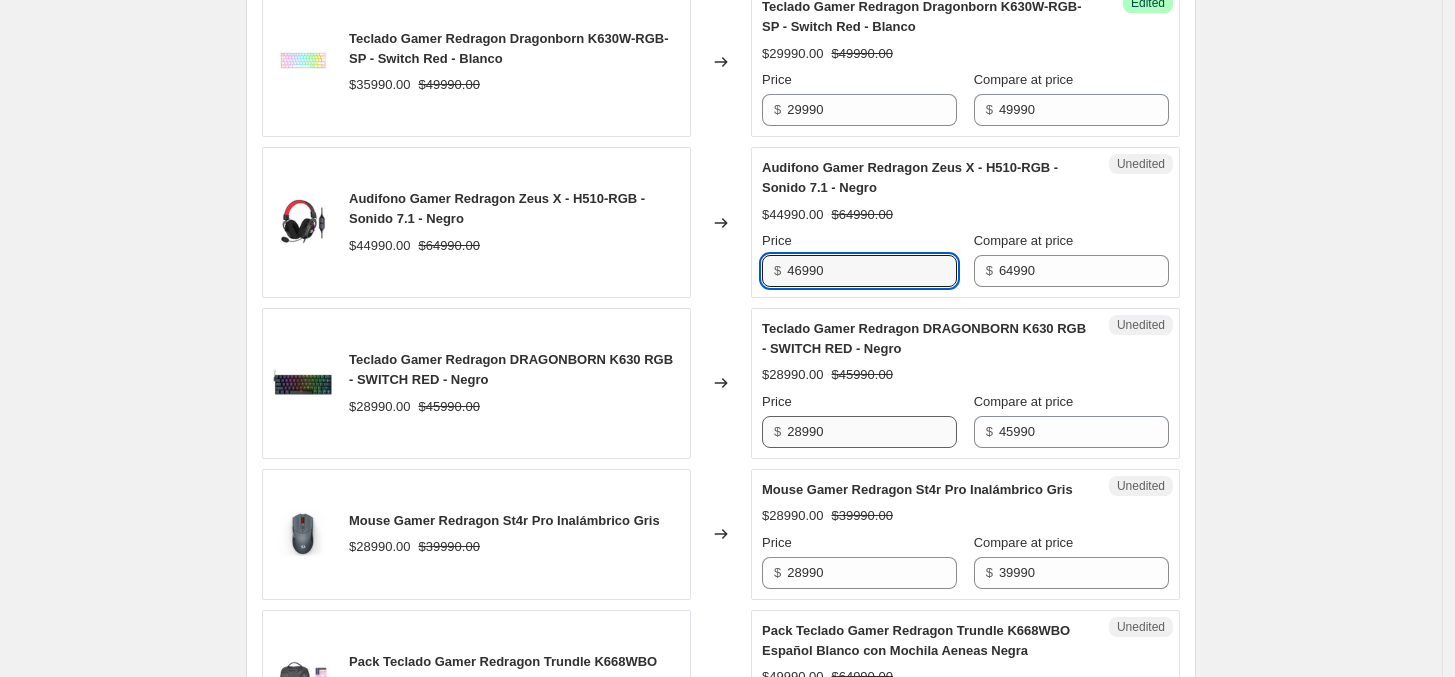 type on "46990" 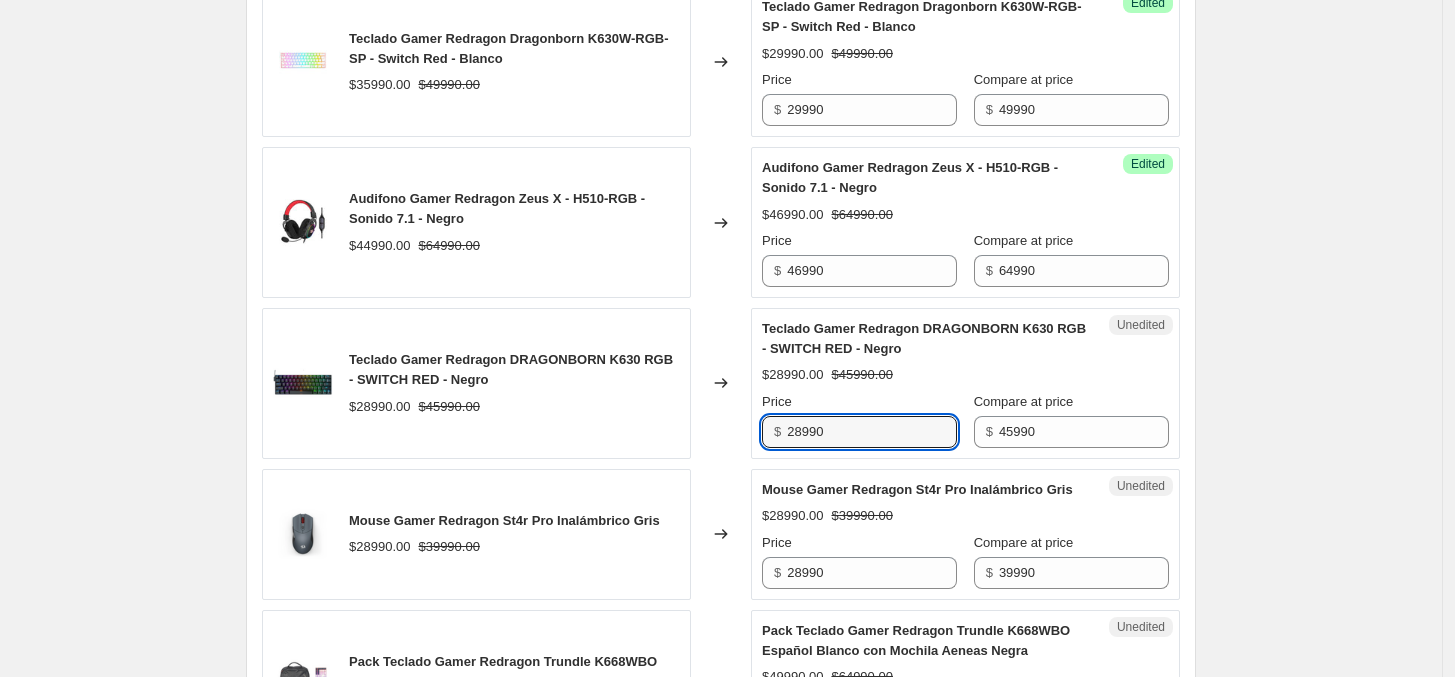 drag, startPoint x: 866, startPoint y: 425, endPoint x: 741, endPoint y: 450, distance: 127.47549 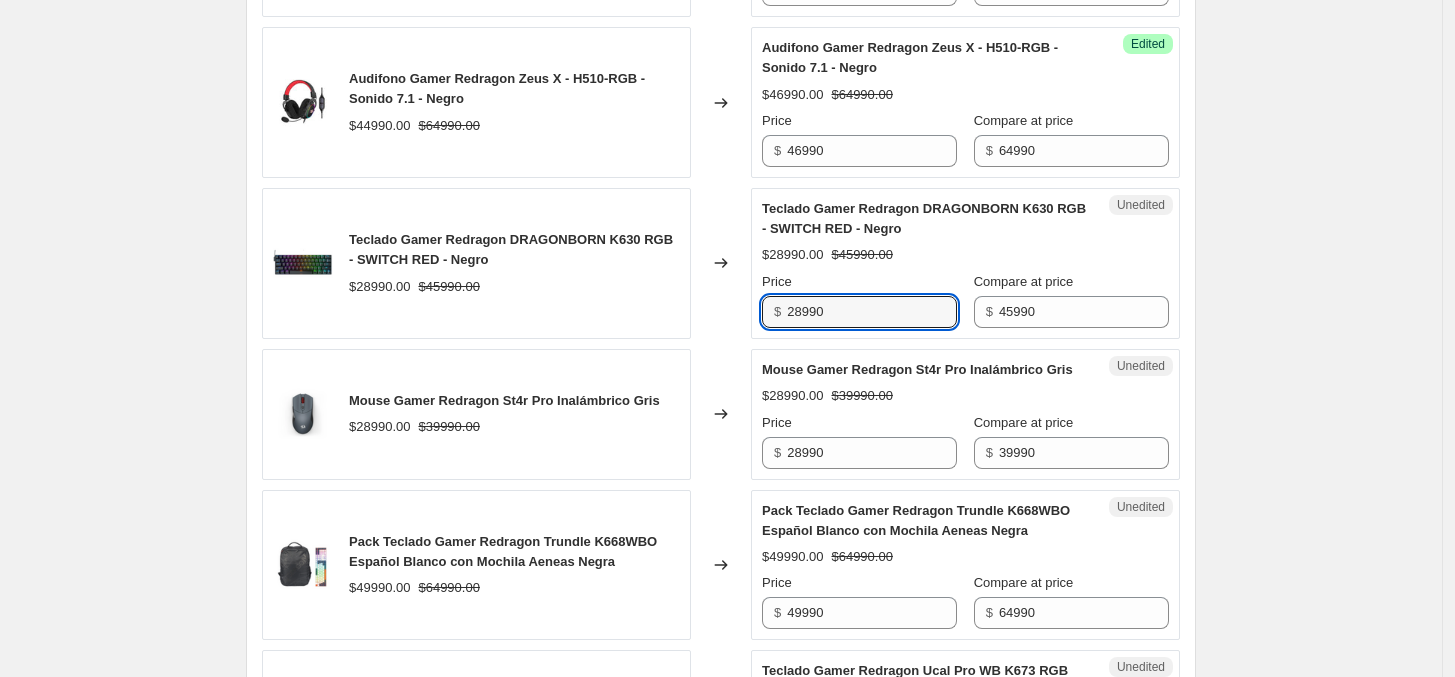 scroll, scrollTop: 873, scrollLeft: 0, axis: vertical 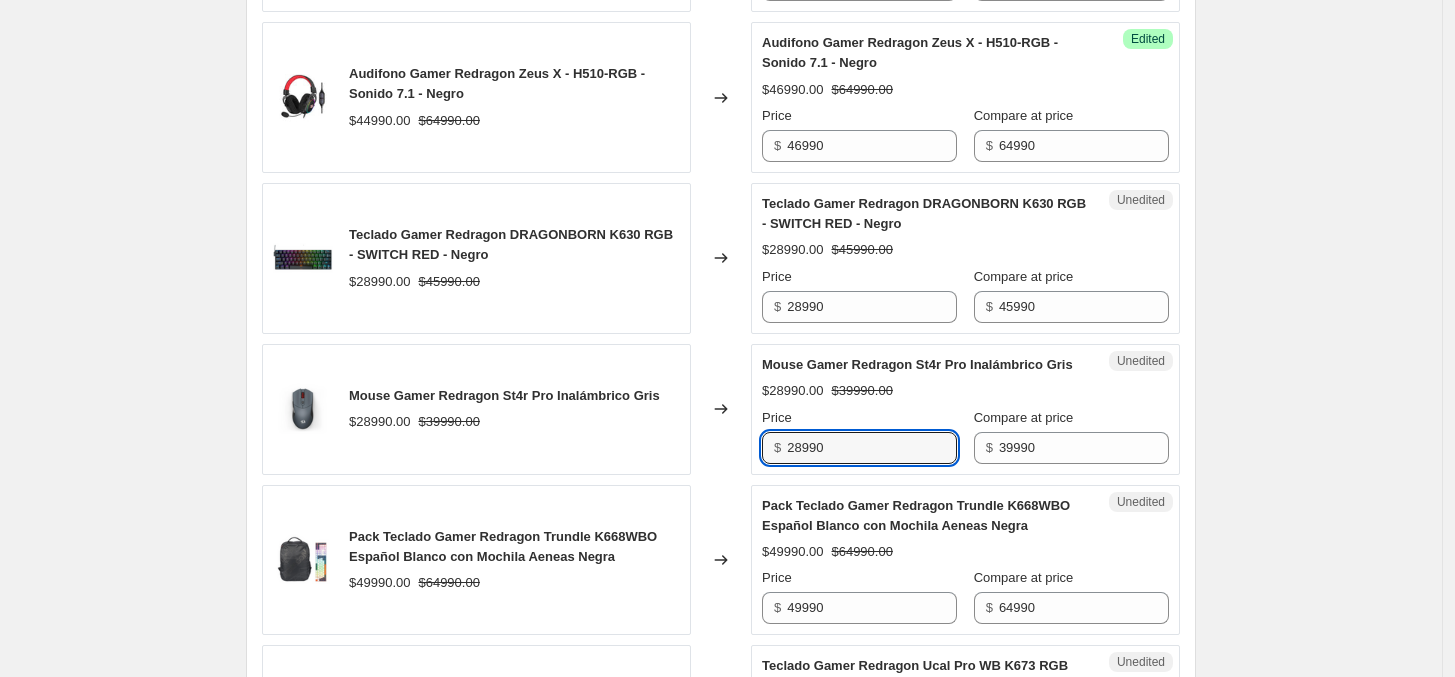 drag, startPoint x: 870, startPoint y: 461, endPoint x: 745, endPoint y: 486, distance: 127.47549 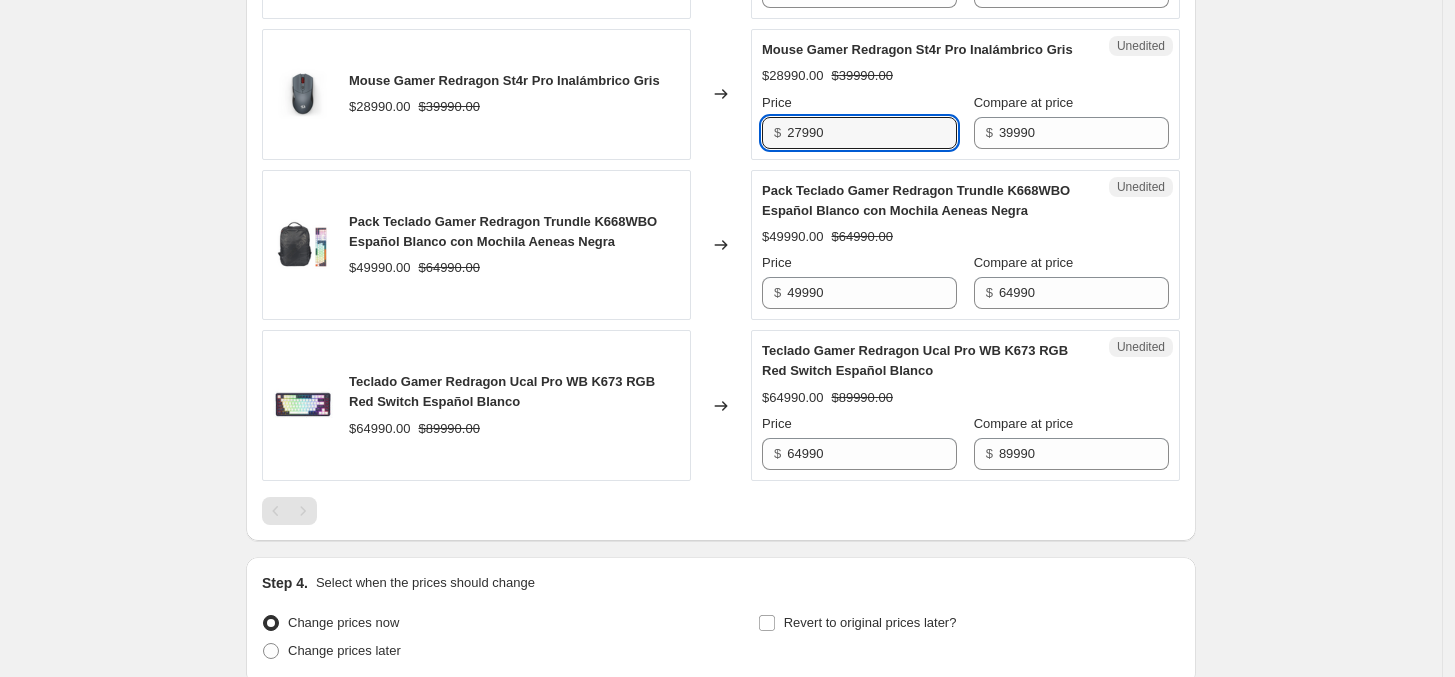 scroll, scrollTop: 1248, scrollLeft: 0, axis: vertical 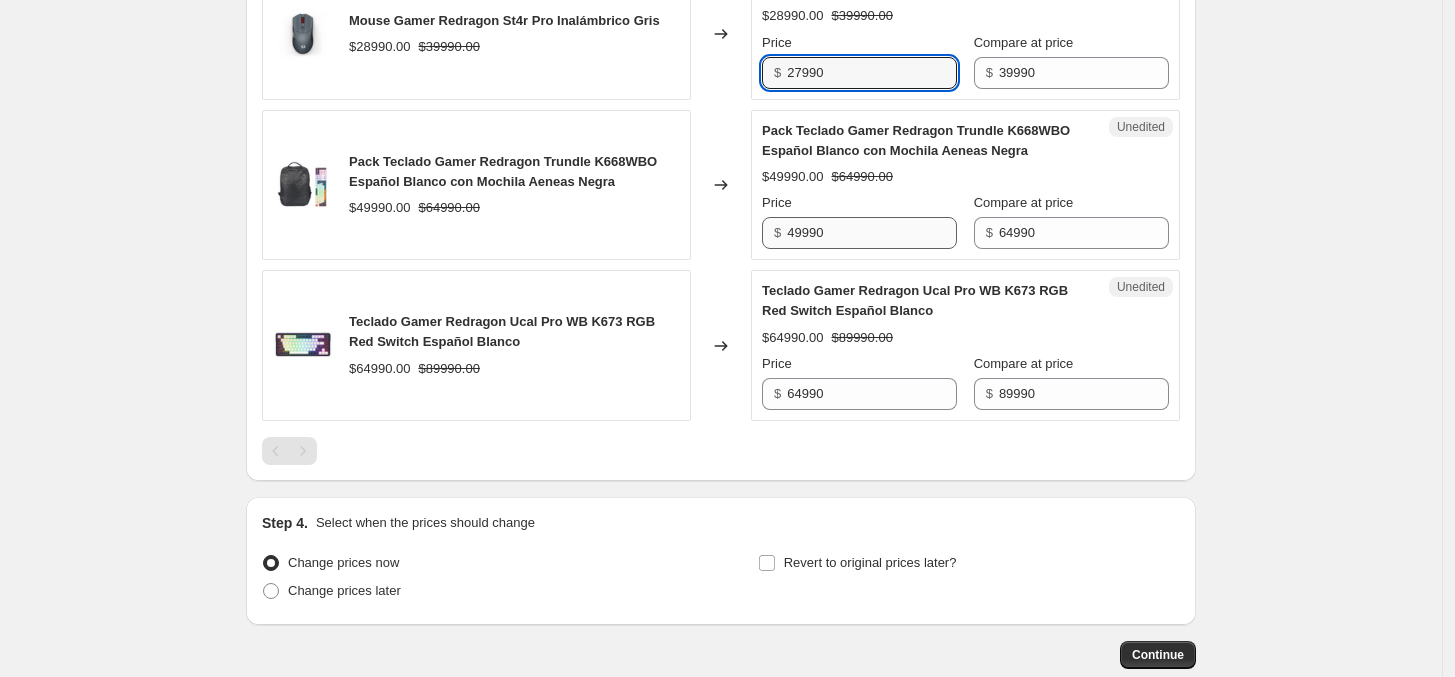 type on "27990" 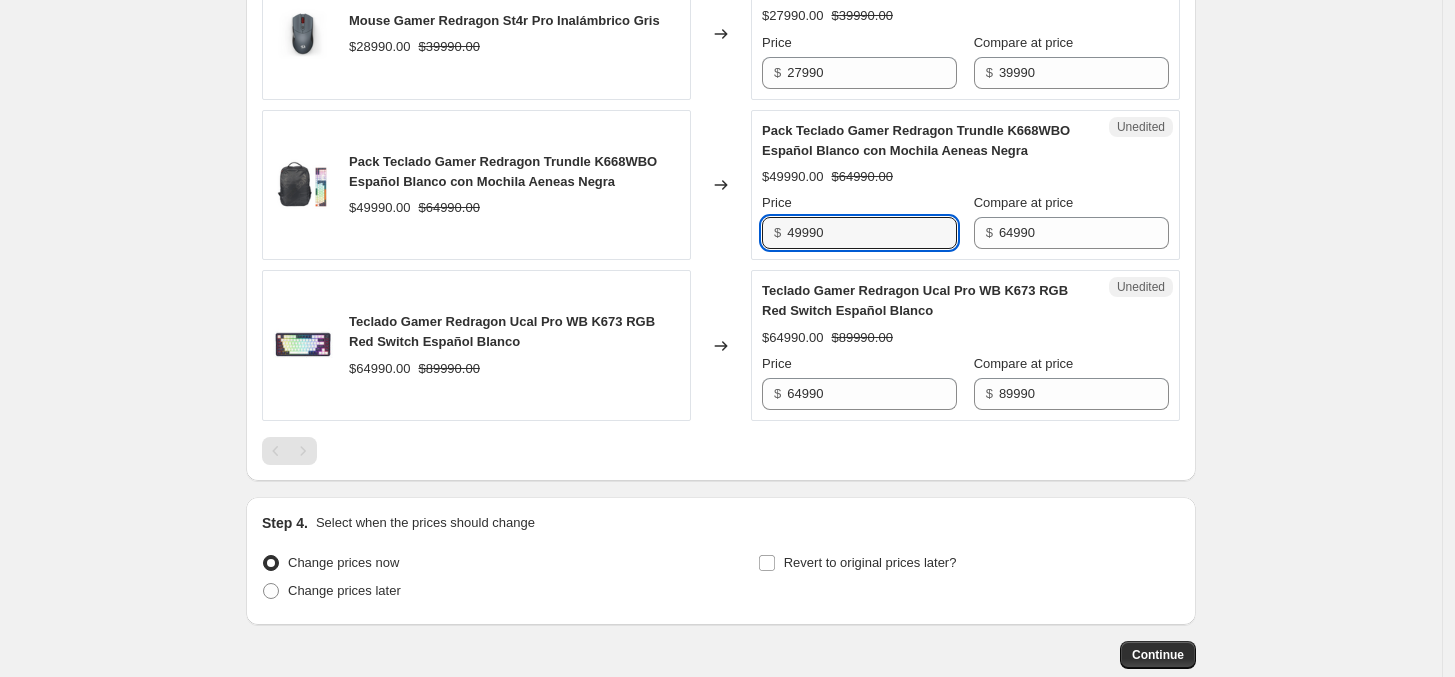 drag, startPoint x: 843, startPoint y: 248, endPoint x: 497, endPoint y: 198, distance: 349.59406 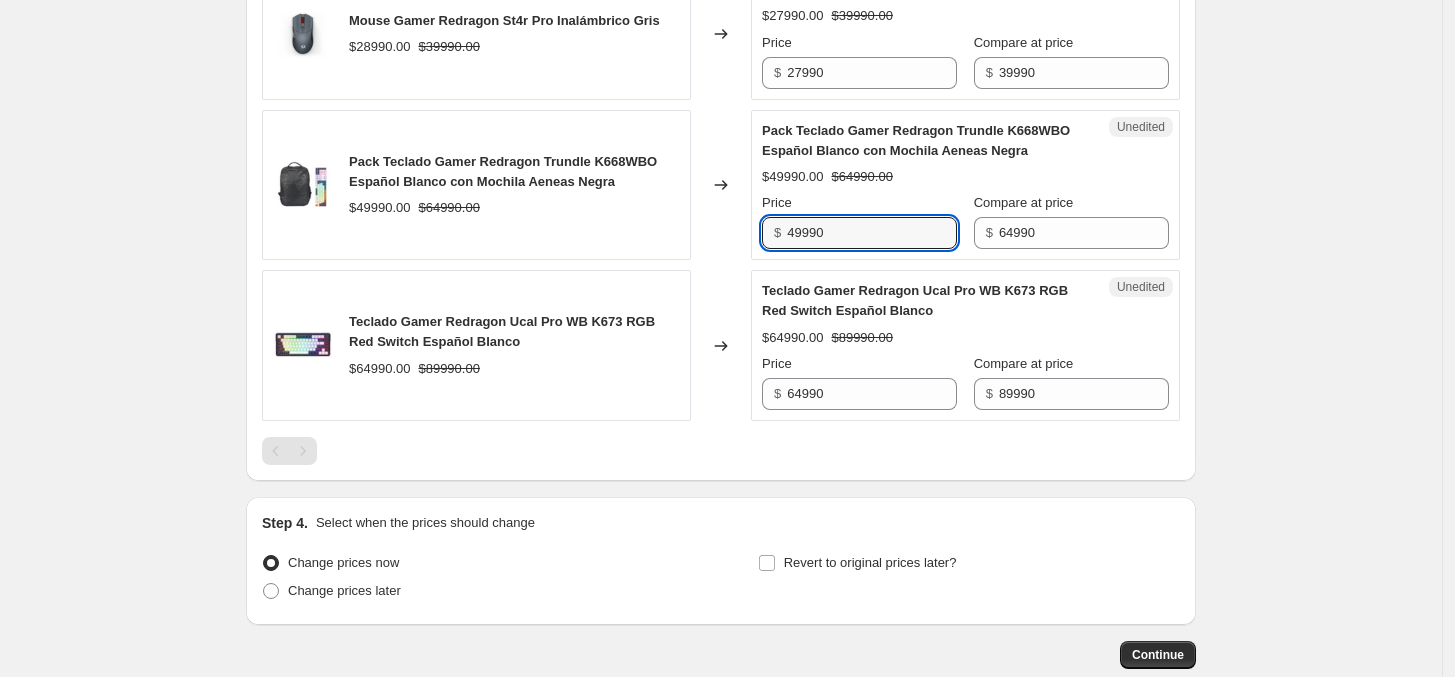 click on "Pack Teclado Gamer Redragon Trundle K668WBO Español Blanco con Mochila Aeneas Negra $[PRICE] $[PRICE] Changed to Unedited Pack Teclado Gamer Redragon Trundle K668WBO Español Blanco con Mochila Aeneas Negra $[PRICE] $[PRICE] Price $ [PRICE] Compare at price $ [PRICE]" at bounding box center [721, 185] 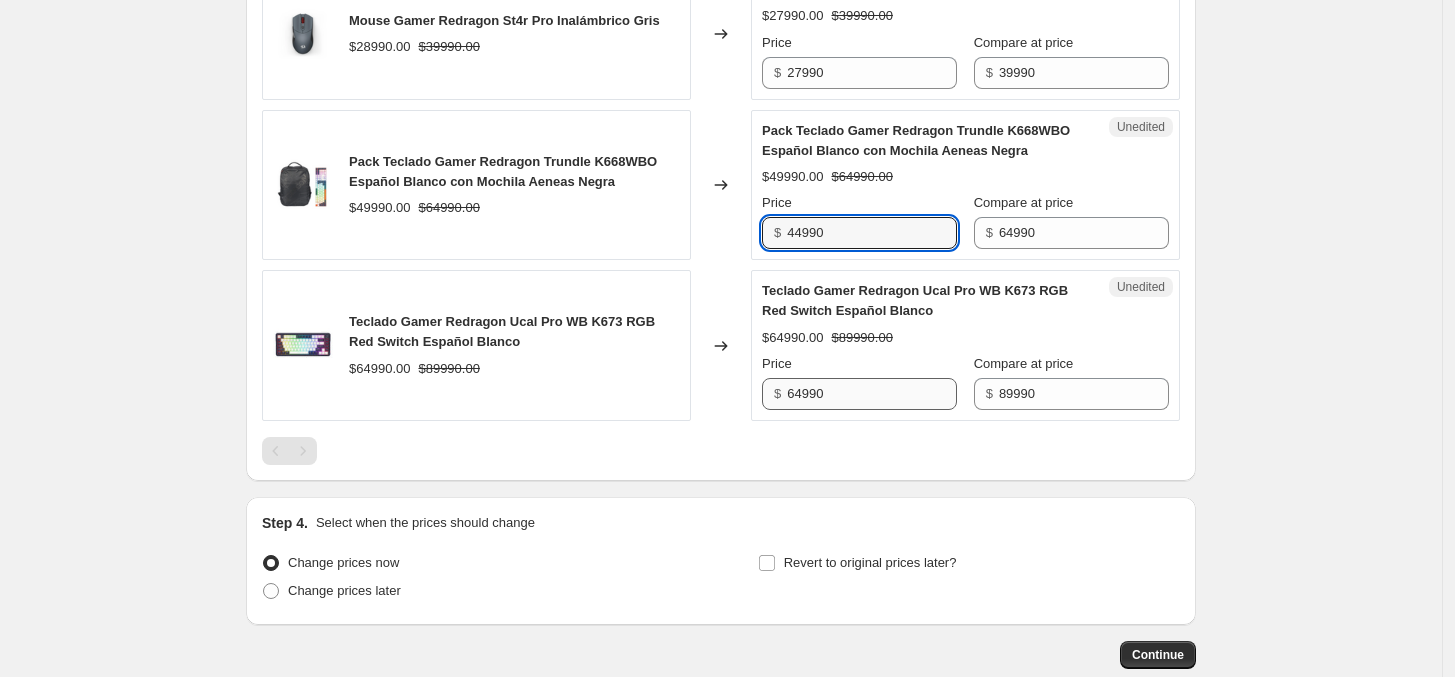 type on "44990" 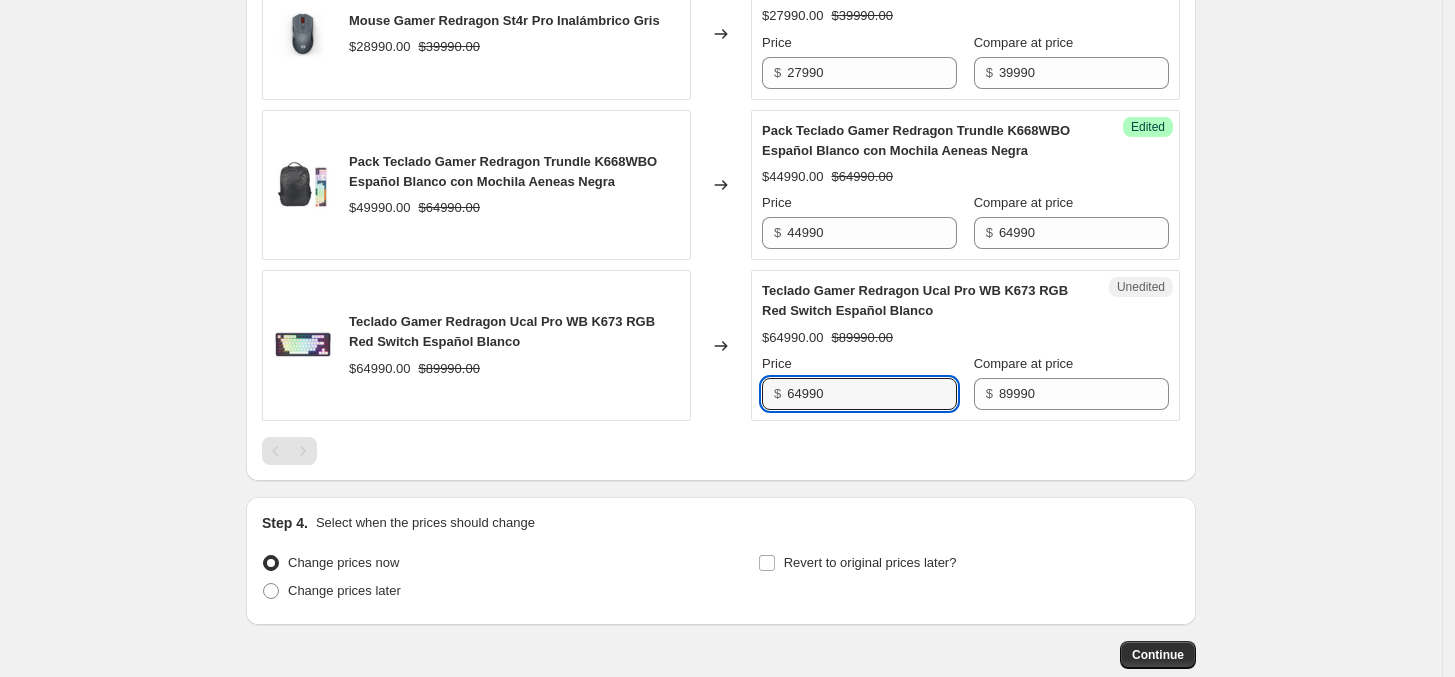 drag, startPoint x: 878, startPoint y: 414, endPoint x: 726, endPoint y: 401, distance: 152.5549 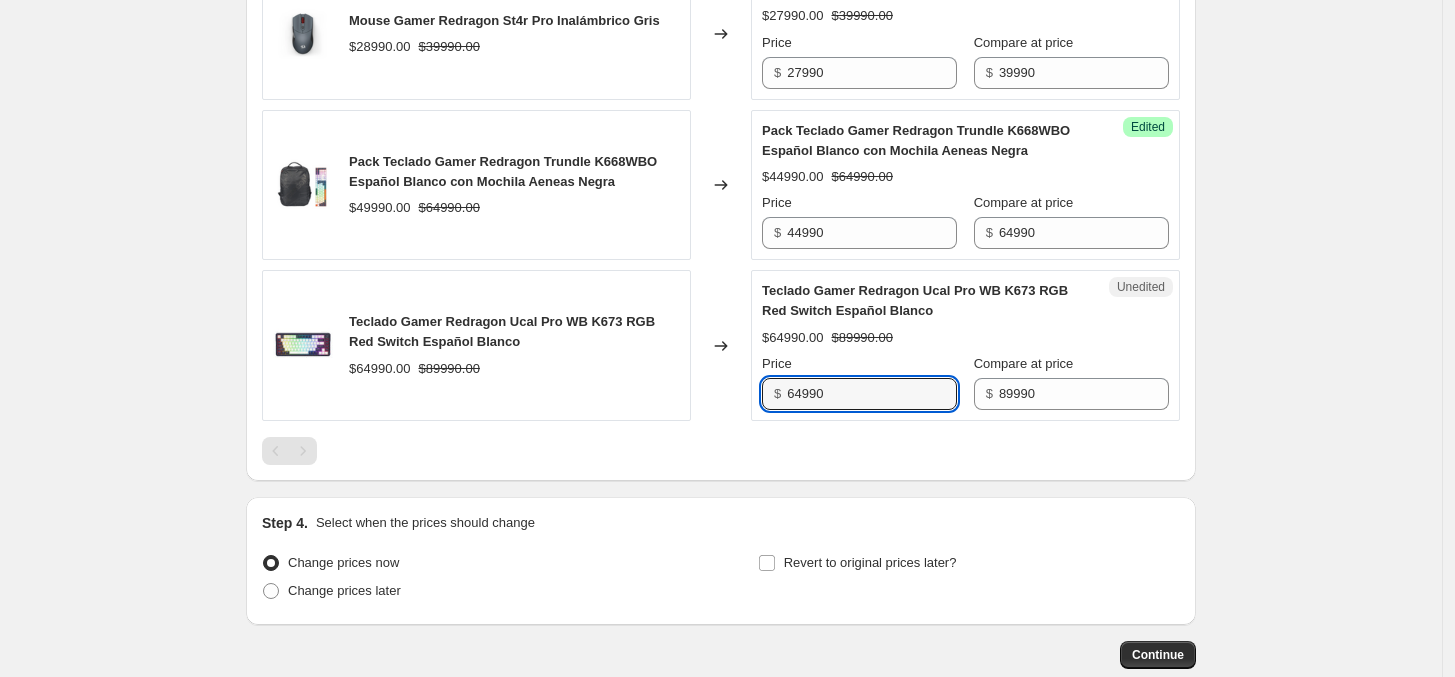 click on "Teclado Gamer Redragon Ucal Pro WB K673 RGB Red Switch Español Blanco $[PRICE] $[PRICE] Changed to Unedited Teclado Gamer Redragon Ucal Pro WB K673 RGB Red Switch Español Blanco $[PRICE] $[PRICE] Price $ [PRICE] Compare at price $ [PRICE]" at bounding box center [721, 345] 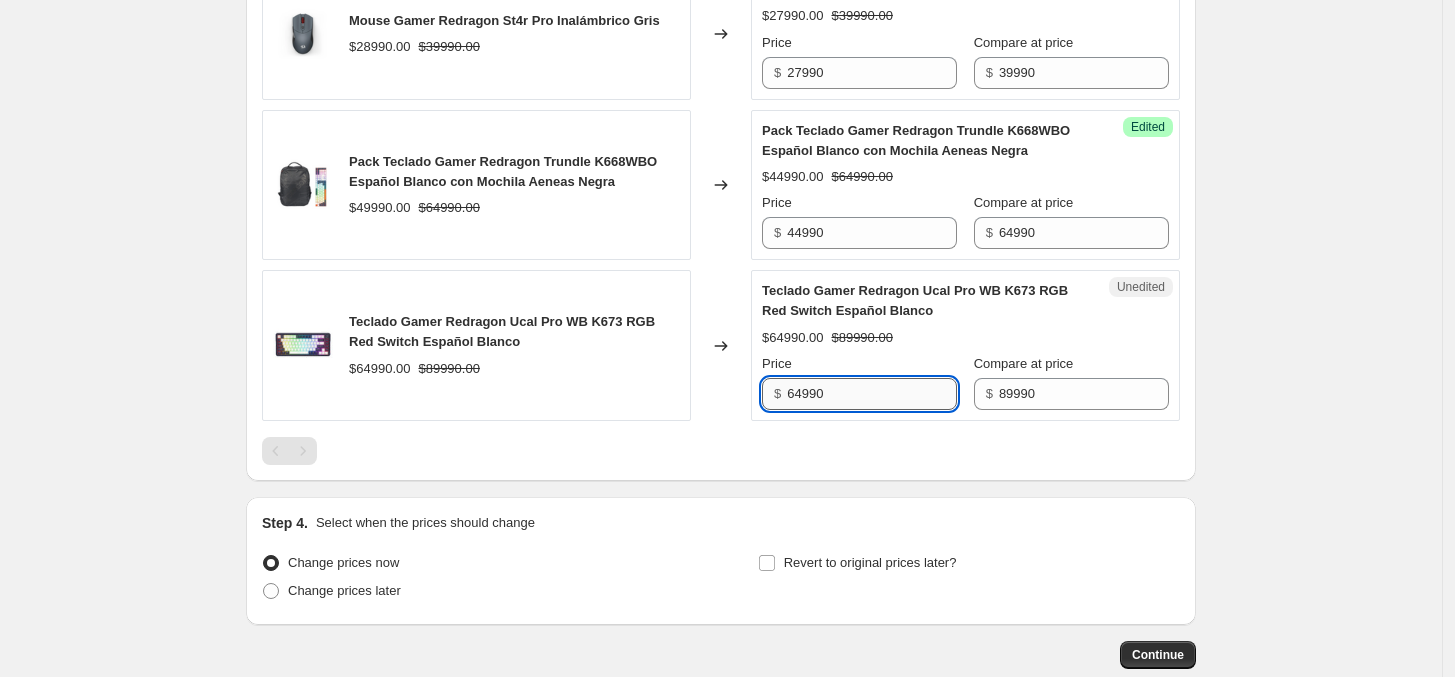 click on "64990" at bounding box center [872, 394] 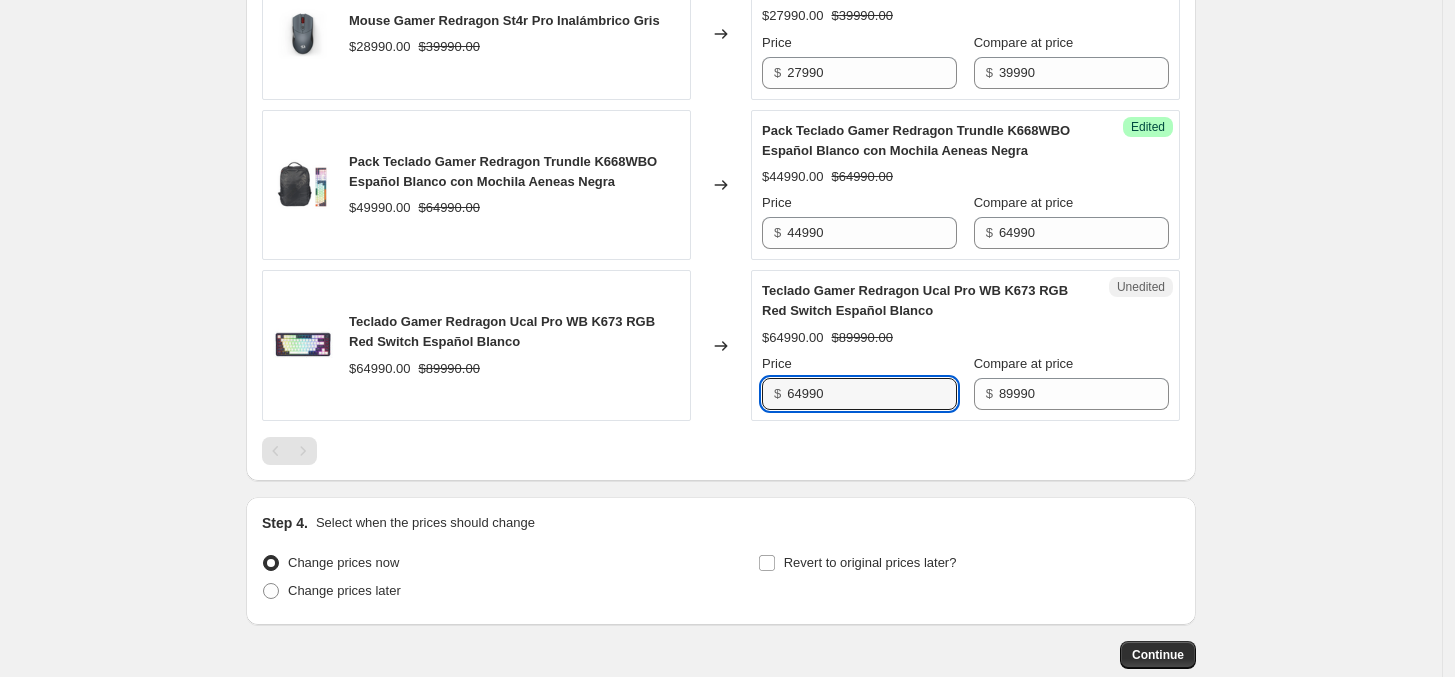 drag, startPoint x: 908, startPoint y: 411, endPoint x: 587, endPoint y: 478, distance: 327.91766 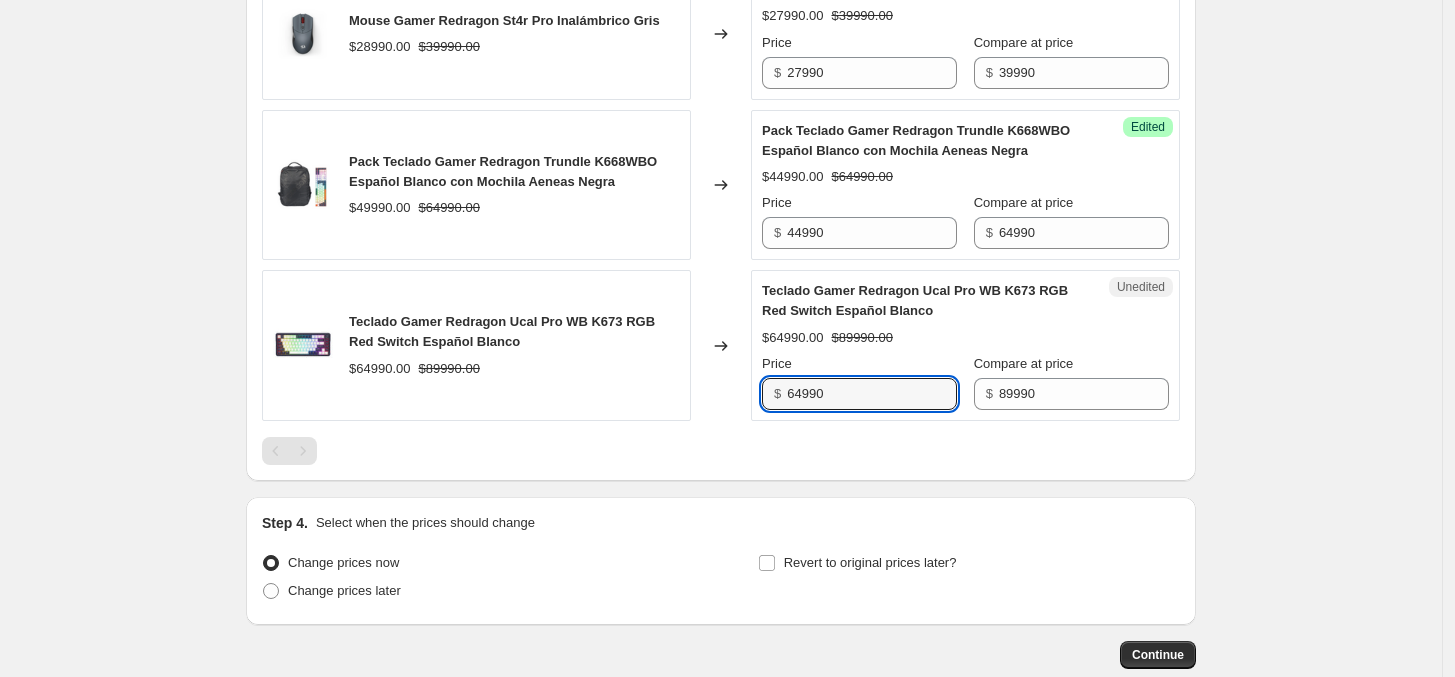 click on "Teclado Gamer Redragon Dragonborn K630W-RGB-SP - Switch Red - Blanco $[PRICE] $[PRICE] Changed to Success Edited Teclado Gamer Redragon Dragonborn K630W-RGB-SP - Switch Red - Blanco $[PRICE] $[PRICE] Price $ [PRICE] Compare at price $ [PRICE] Audifono Gamer Redragon Zeus X - H510-RGB - Sonido 7.1 - Negro $[PRICE] $[PRICE] Changed to Success Edited Audifono Gamer Redragon Zeus X - H510-RGB - Sonido 7.1 - Negro $[PRICE] $[PRICE] Price $ [PRICE] Compare at price $ [PRICE] Teclado Gamer Redragon DRAGONBORN K630 RGB - SWITCH RED - Negro $[PRICE] $[PRICE] Changed to Unedited Teclado Gamer Redragon DRAGONBORN K630 RGB - SWITCH RED - Negro $[PRICE] $[PRICE] Price $ [PRICE] Compare at price $ [PRICE] Mouse Gamer Redragon St4r Pro Inalámbrico Gris $[PRICE] $[PRICE] Changed to Success Edited Mouse Gamer Redragon St4r Pro Inalámbrico Gris $[PRICE] $[PRICE] Price $ [PRICE] Compare at price $ [PRICE] Pack Teclado Gamer Redragon Trundle K668WBO Español Blanco con Mochila Aeneas Negra $[PRICE] $[PRICE] Changed to Edited" at bounding box center [721, -25] 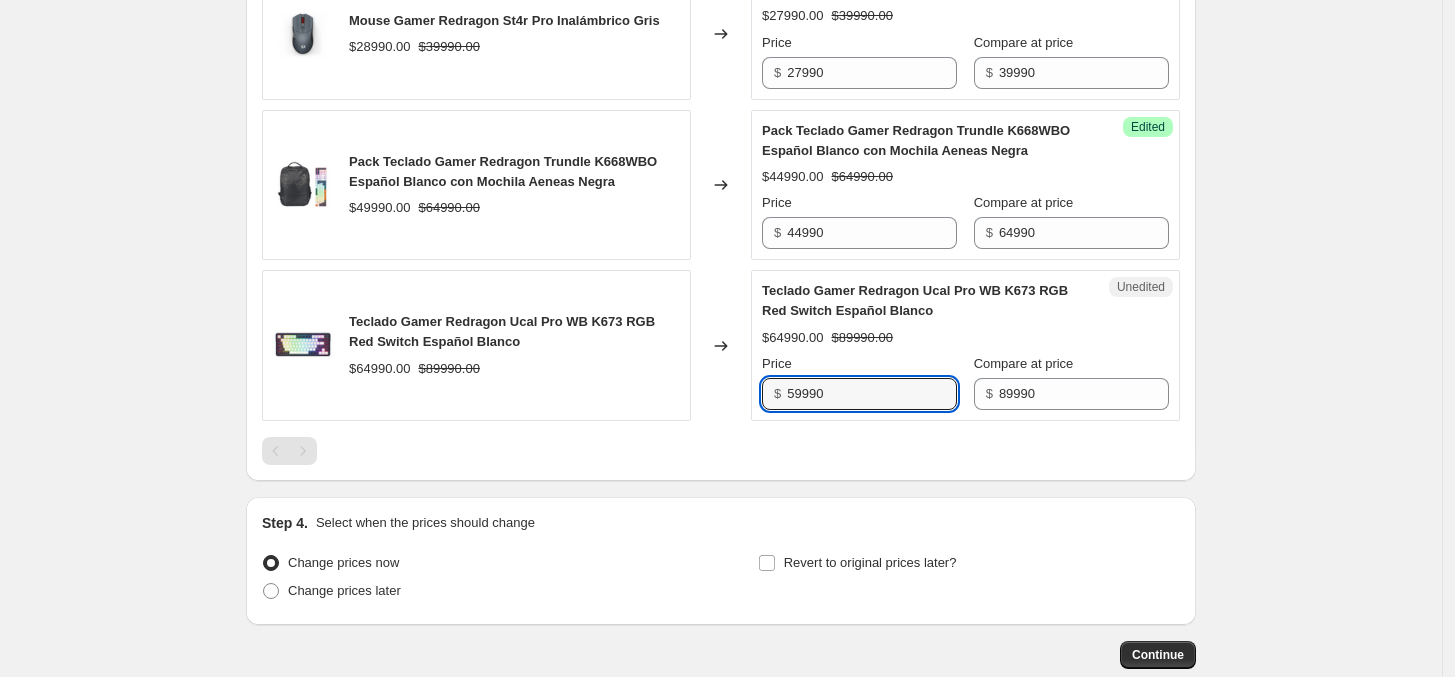type on "59990" 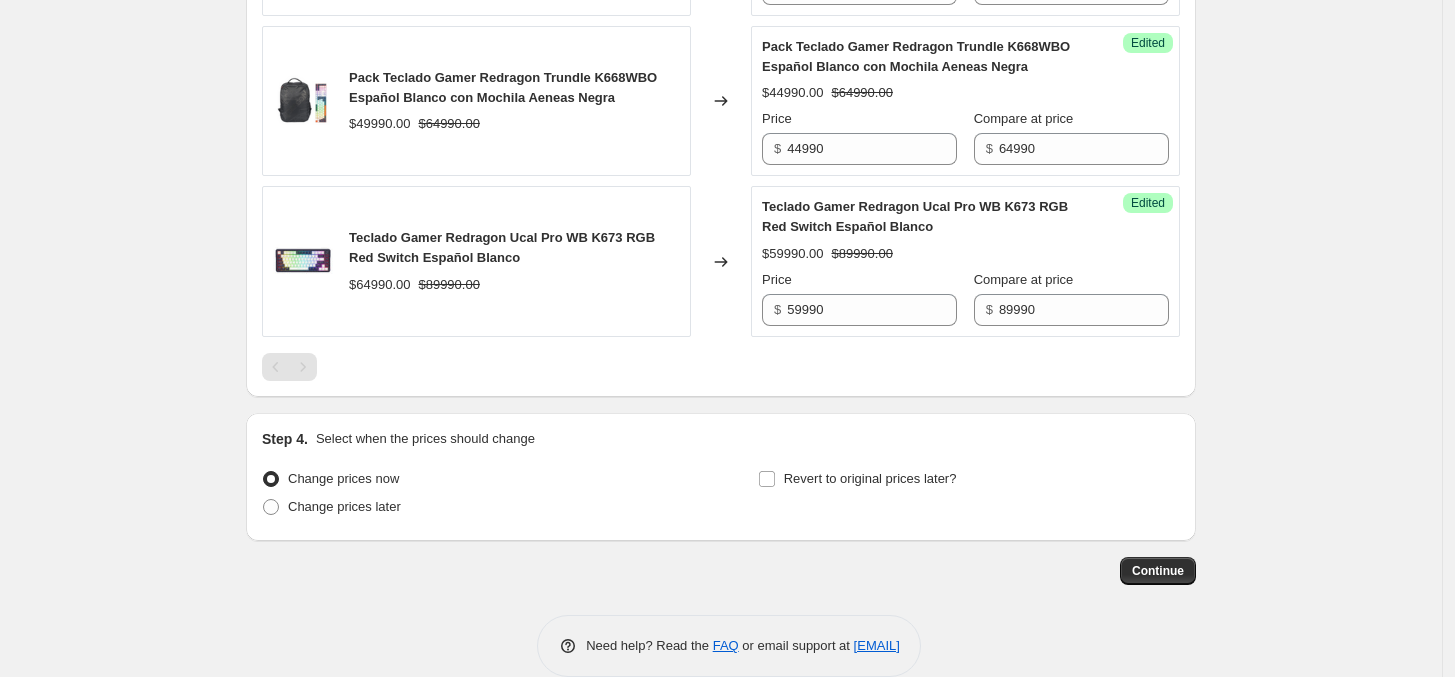 scroll, scrollTop: 1373, scrollLeft: 0, axis: vertical 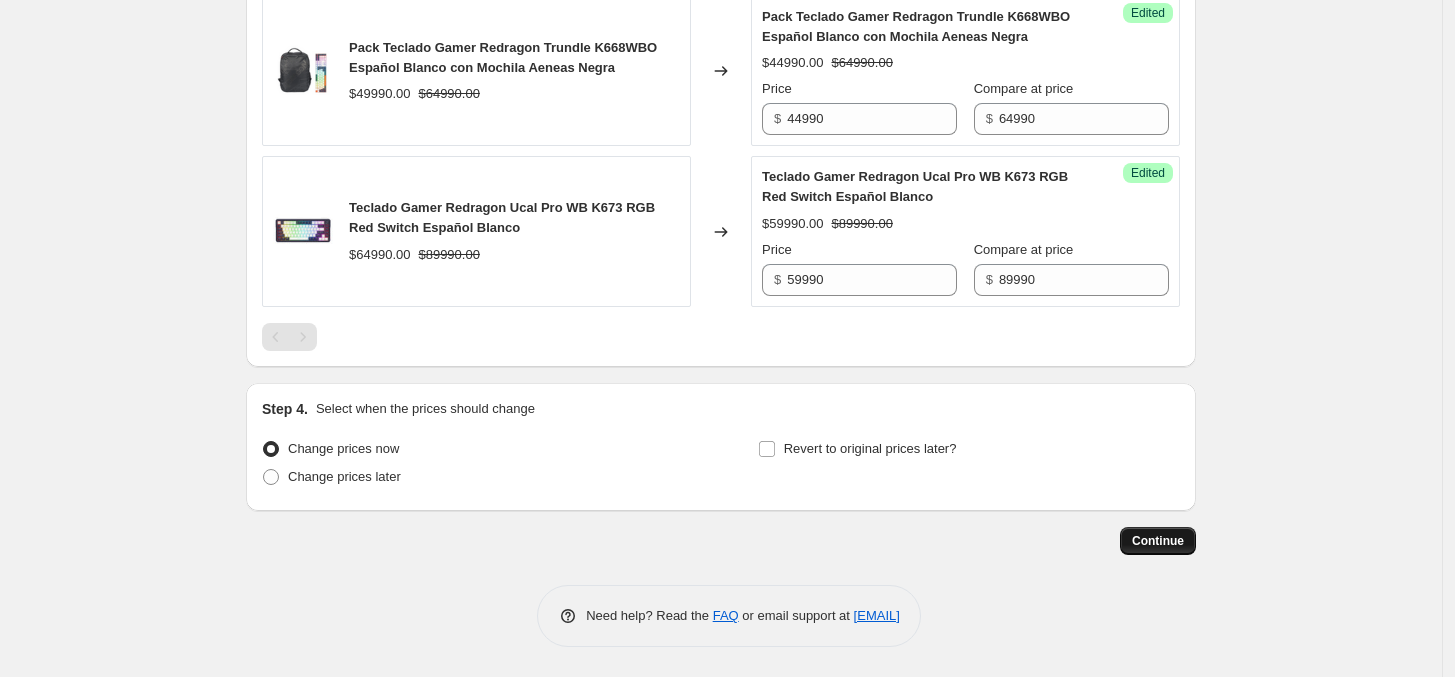 click on "Continue" at bounding box center [1158, 541] 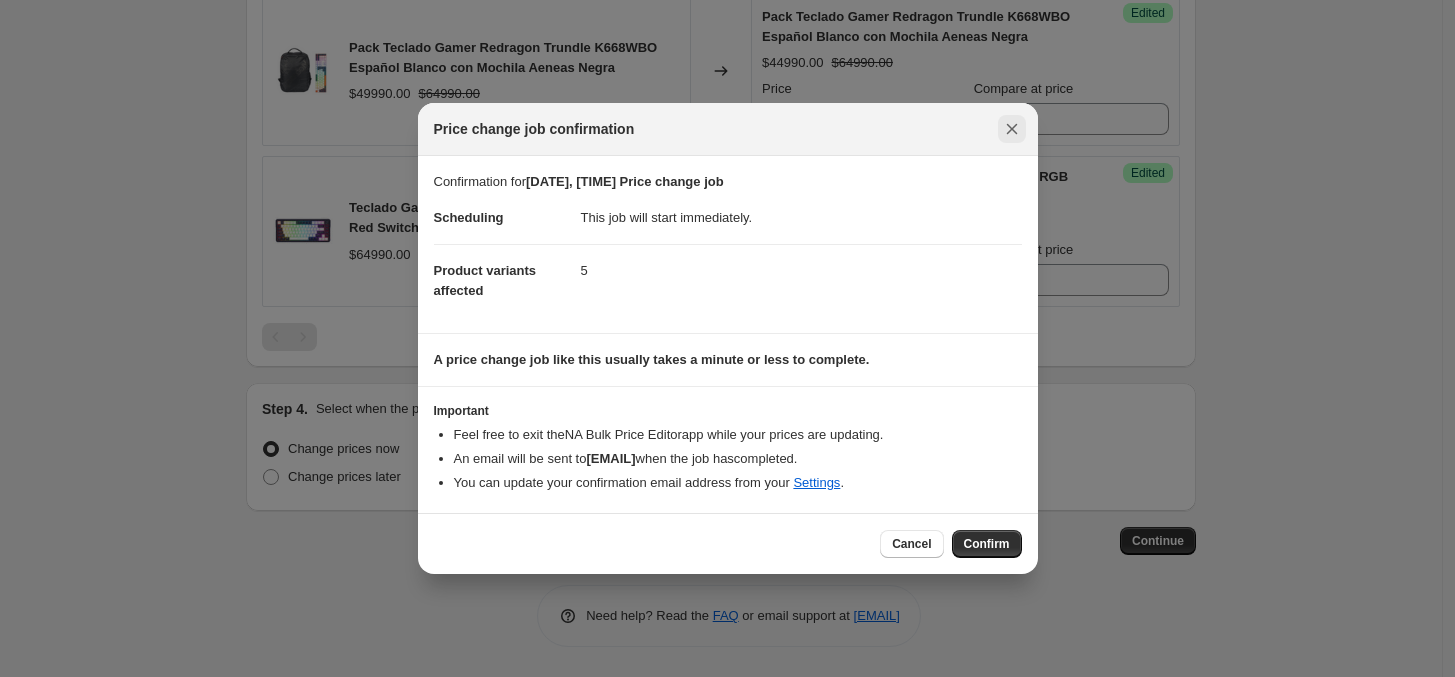 click 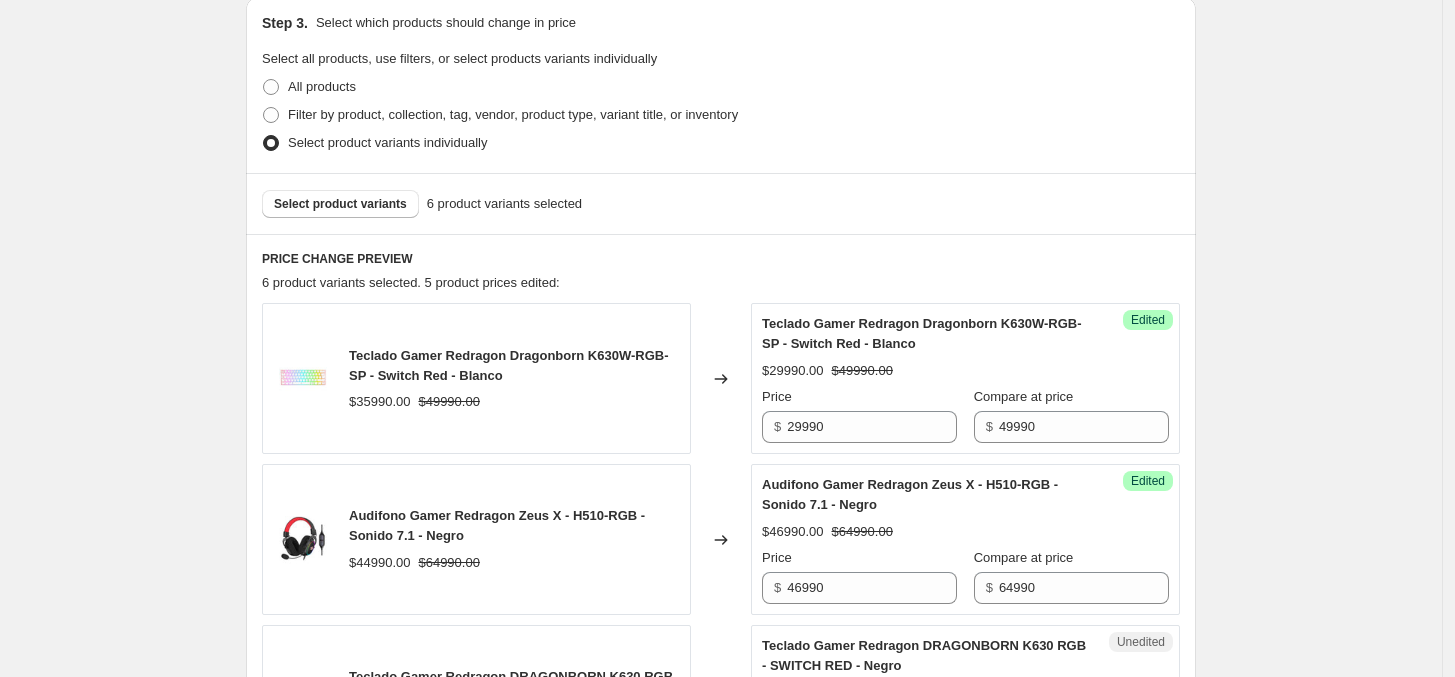scroll, scrollTop: 123, scrollLeft: 0, axis: vertical 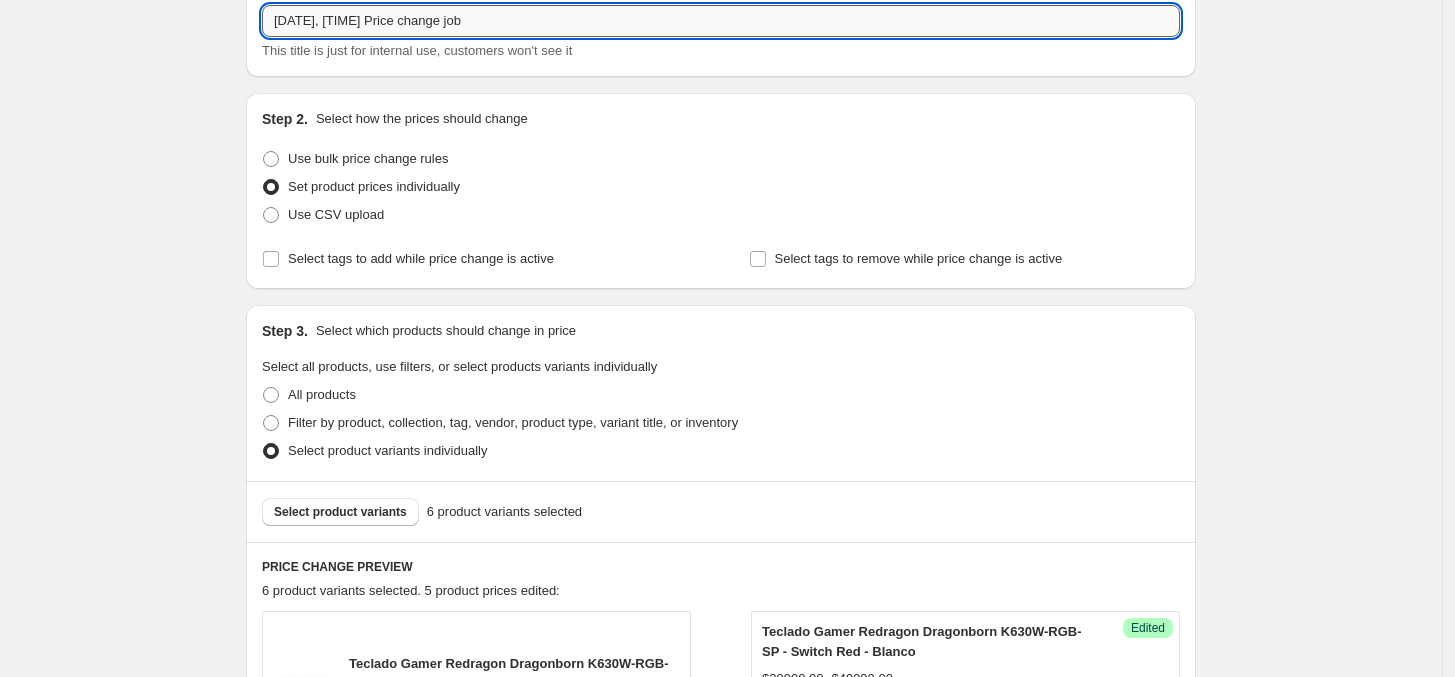 click on "[DATE], [TIME] Price change job" at bounding box center [721, 21] 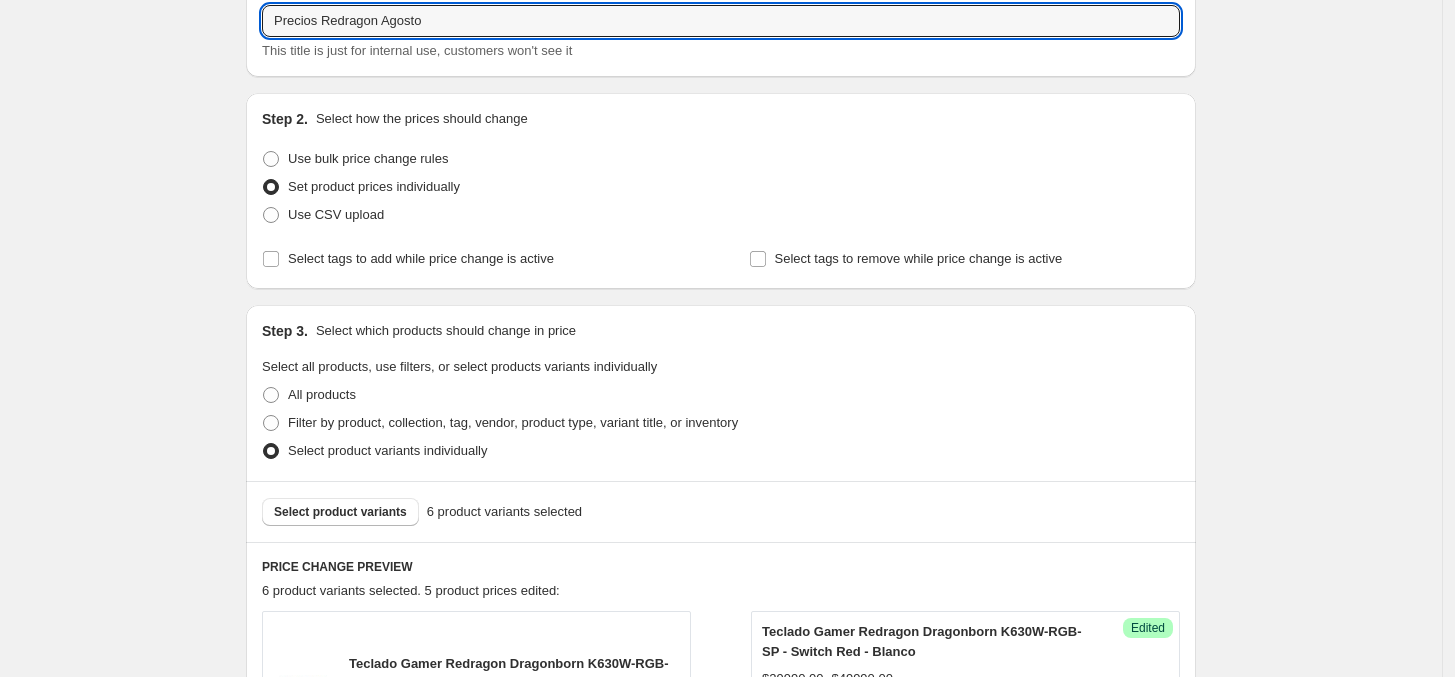 type on "Precios Redragon Agosto" 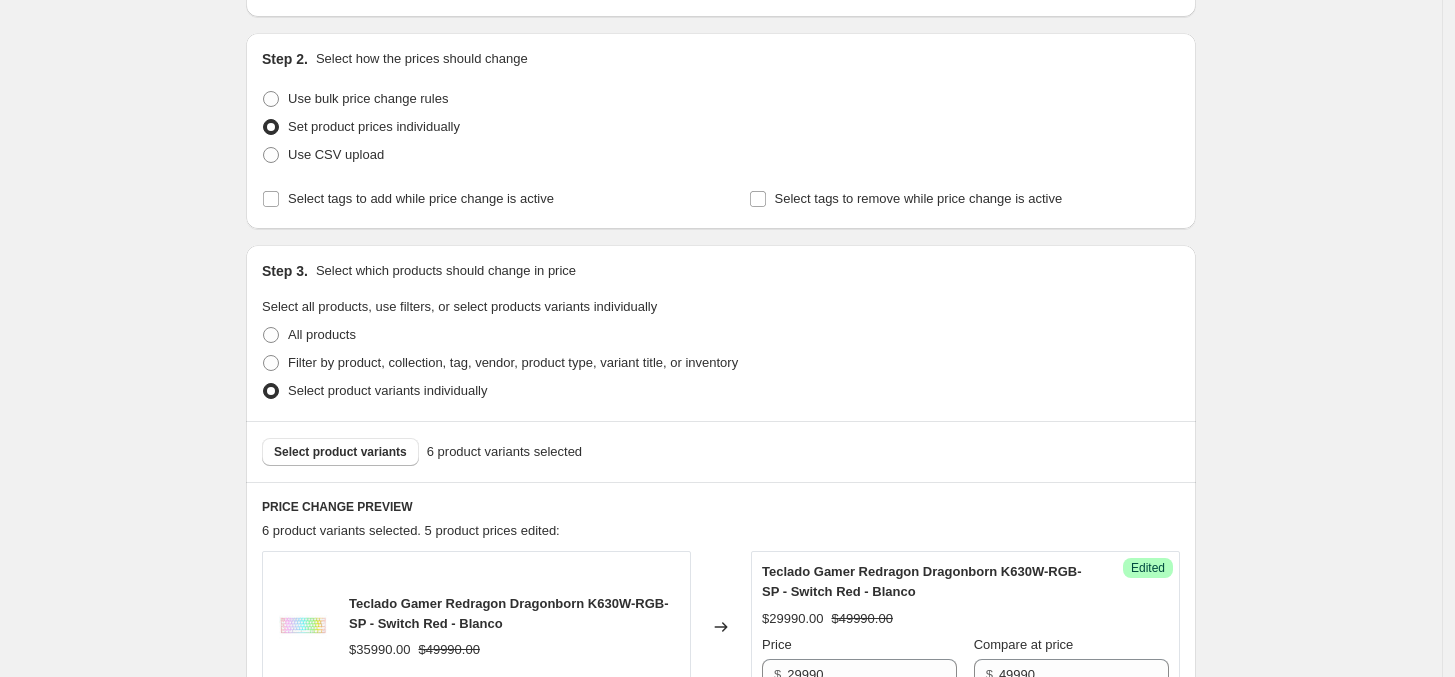 scroll, scrollTop: 500, scrollLeft: 0, axis: vertical 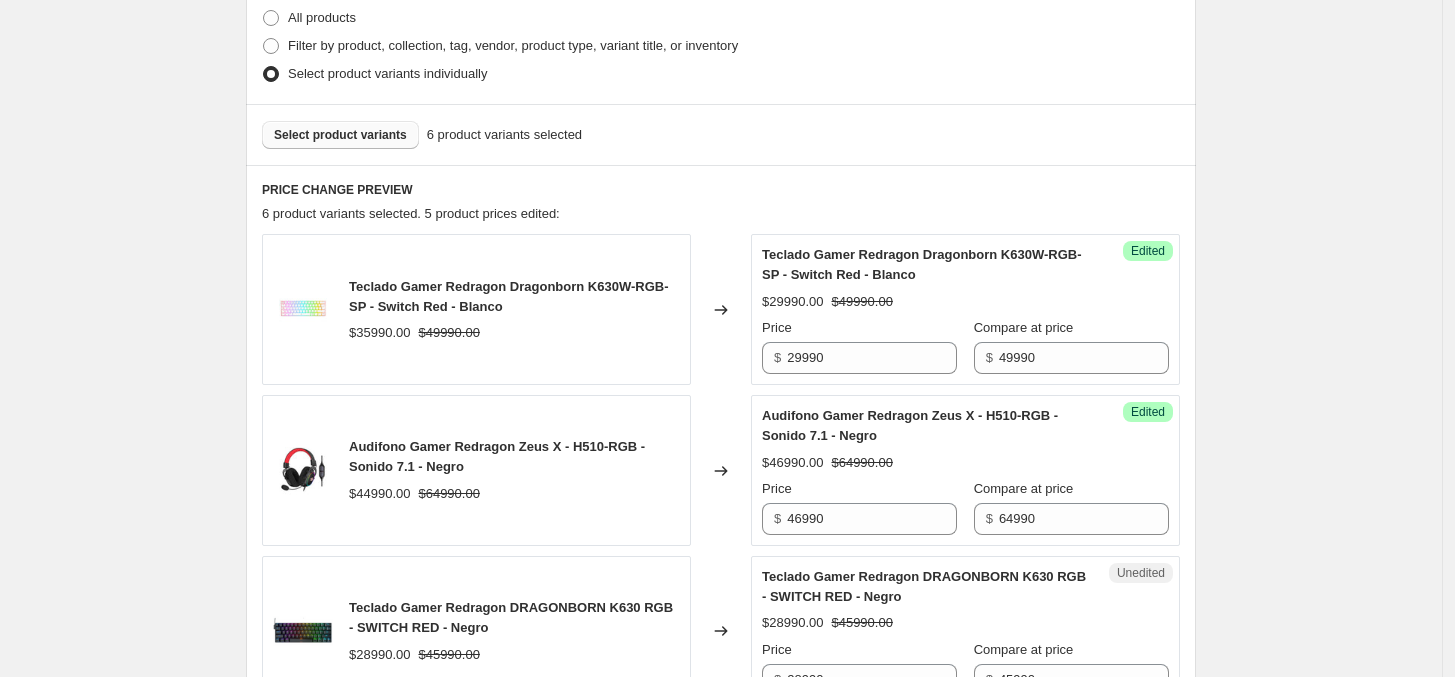 click on "Select product variants" at bounding box center (340, 135) 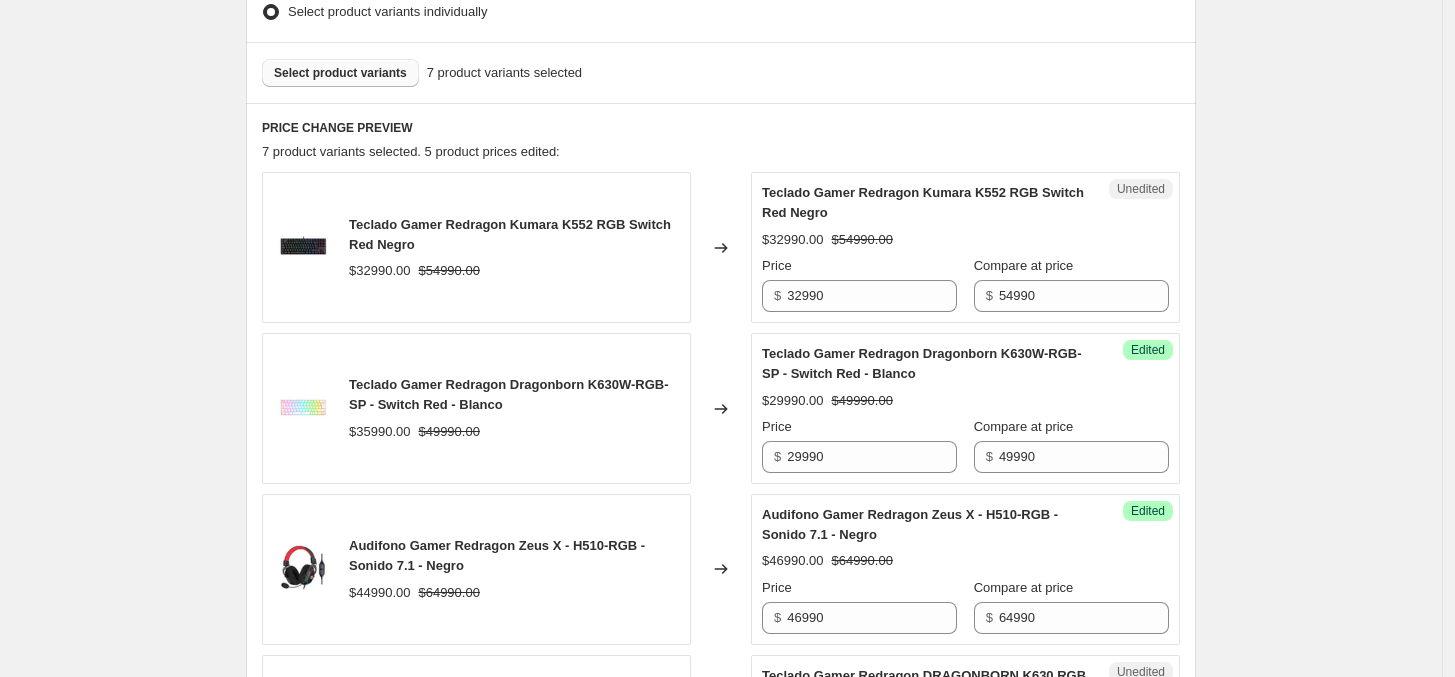 scroll, scrollTop: 500, scrollLeft: 0, axis: vertical 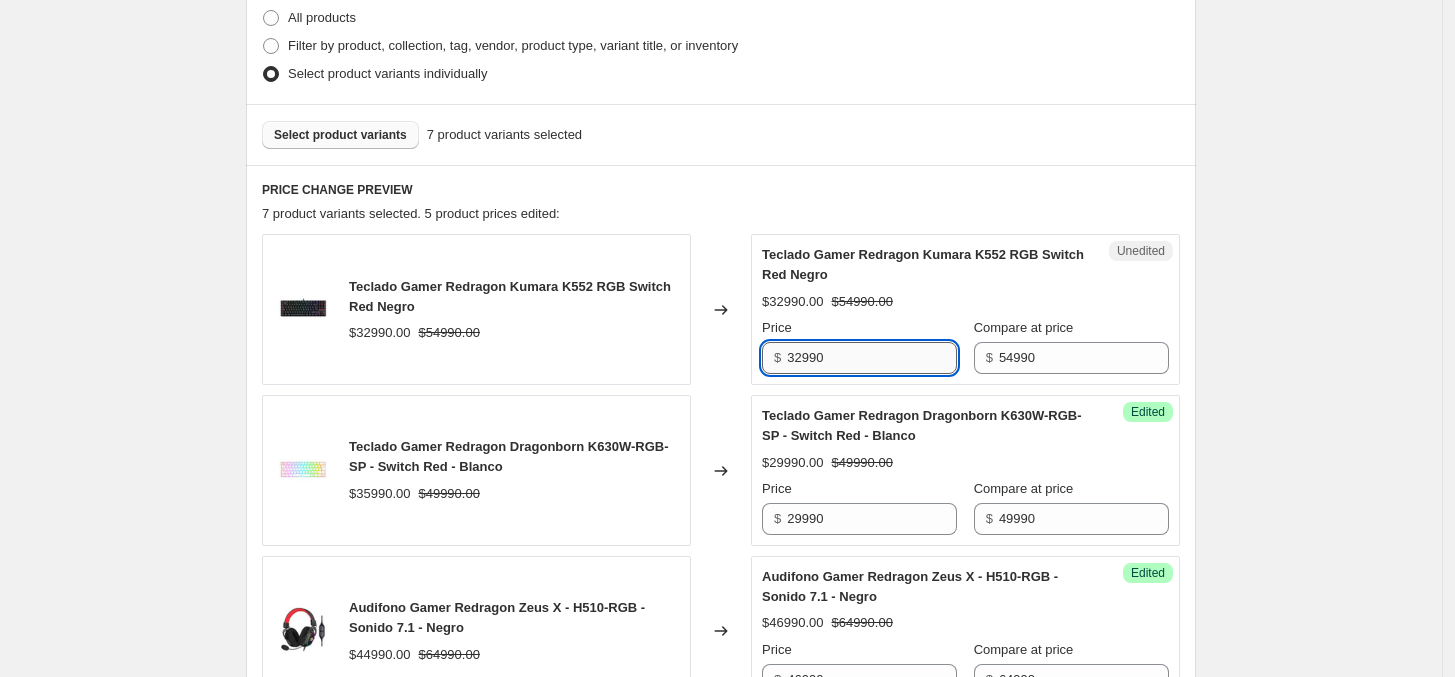 click on "32990" at bounding box center [872, 358] 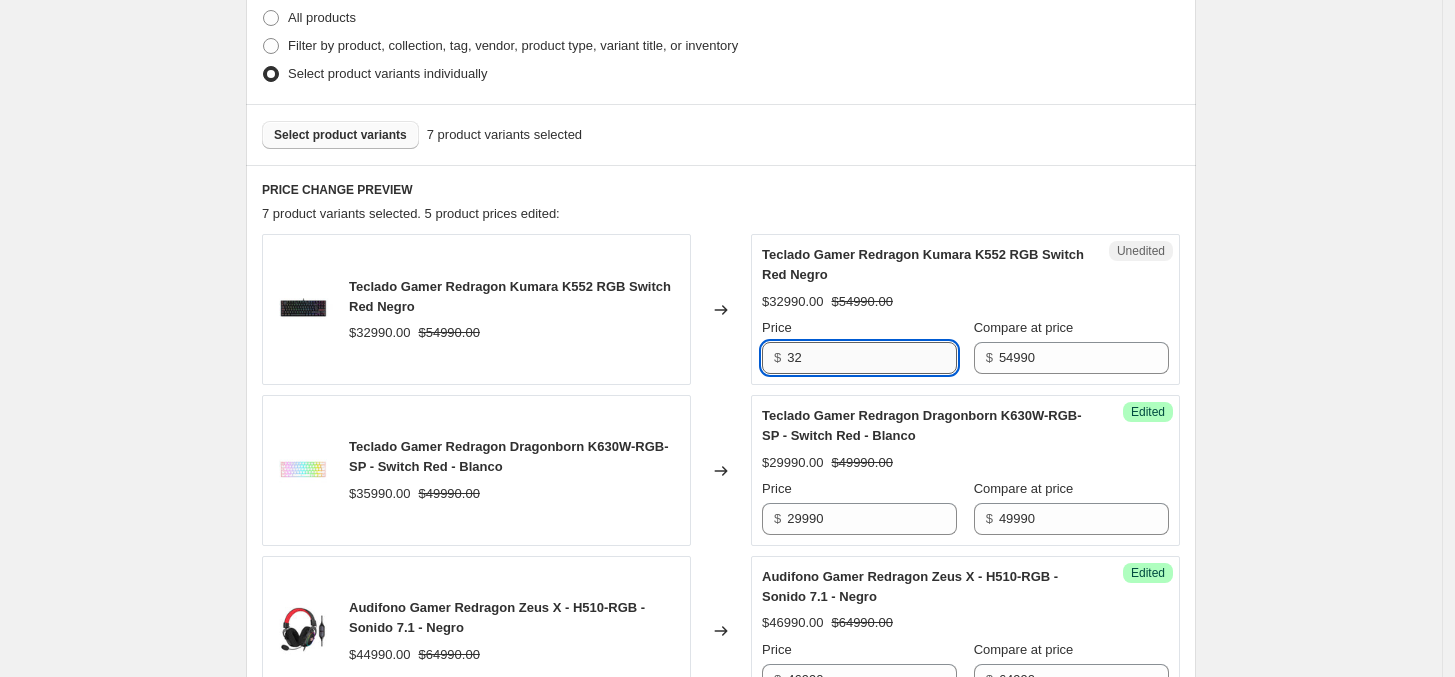type on "3" 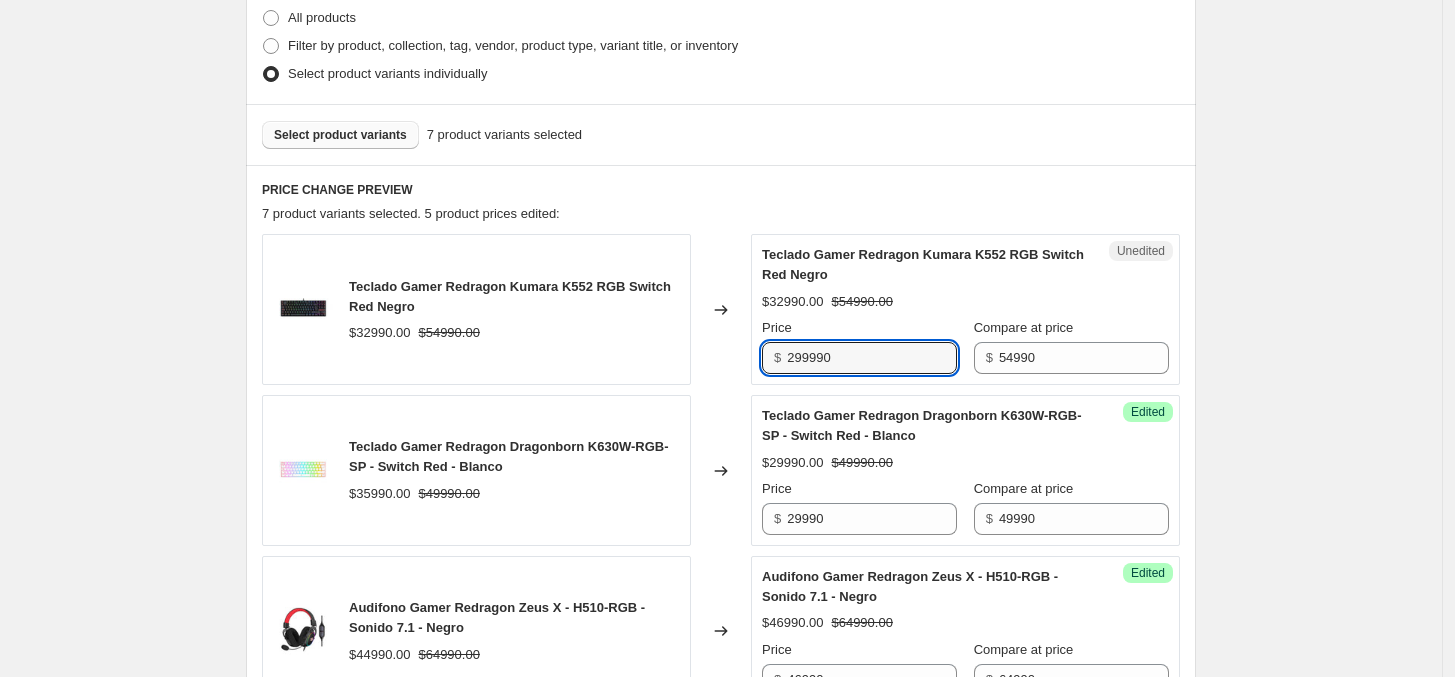 click on "Create new price change job. This page is ready Create new price change job Draft Step 1. Optionally give your price change job a title (eg "March 30% off sale on boots") Precios Redragon Agosto This title is just for internal use, customers won't see it Step 2. Select how the prices should change Use bulk price change rules Set product prices individually Use CSV upload Select tags to add while price change is active Select tags to remove while price change is active Step 3. Select which products should change in price Select all products, use filters, or select products variants individually All products Filter by product, collection, tag, vendor, product type, variant title, or inventory Select product variants individually Select product variants 7   product variants selected PRICE CHANGE PREVIEW 7 product variants selected. 5 product prices edited: Teclado Gamer Redragon Kumara K552 RGB Switch Red Negro $[PRICE] $[PRICE] Changed to Unedited Teclado Gamer Redragon Kumara K552 RGB Switch Red Negro Price" at bounding box center [721, 600] 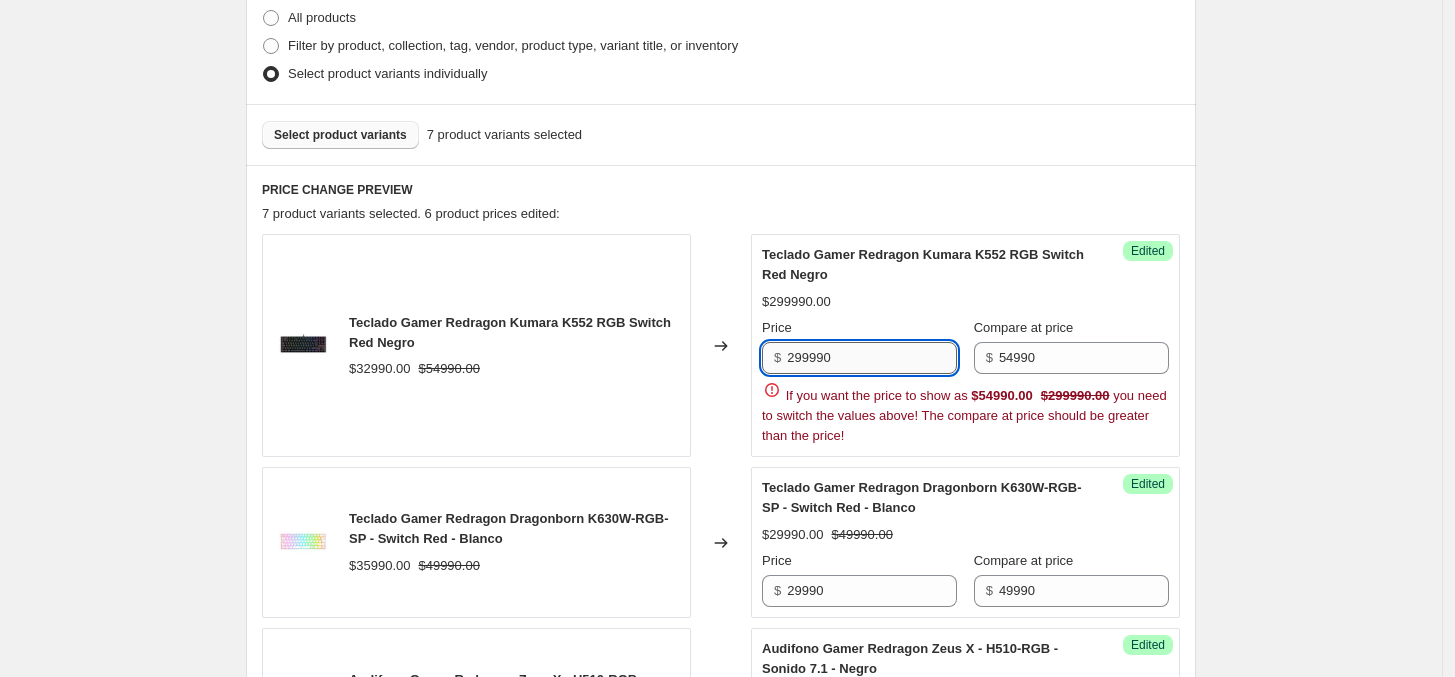 click on "299990" at bounding box center [872, 358] 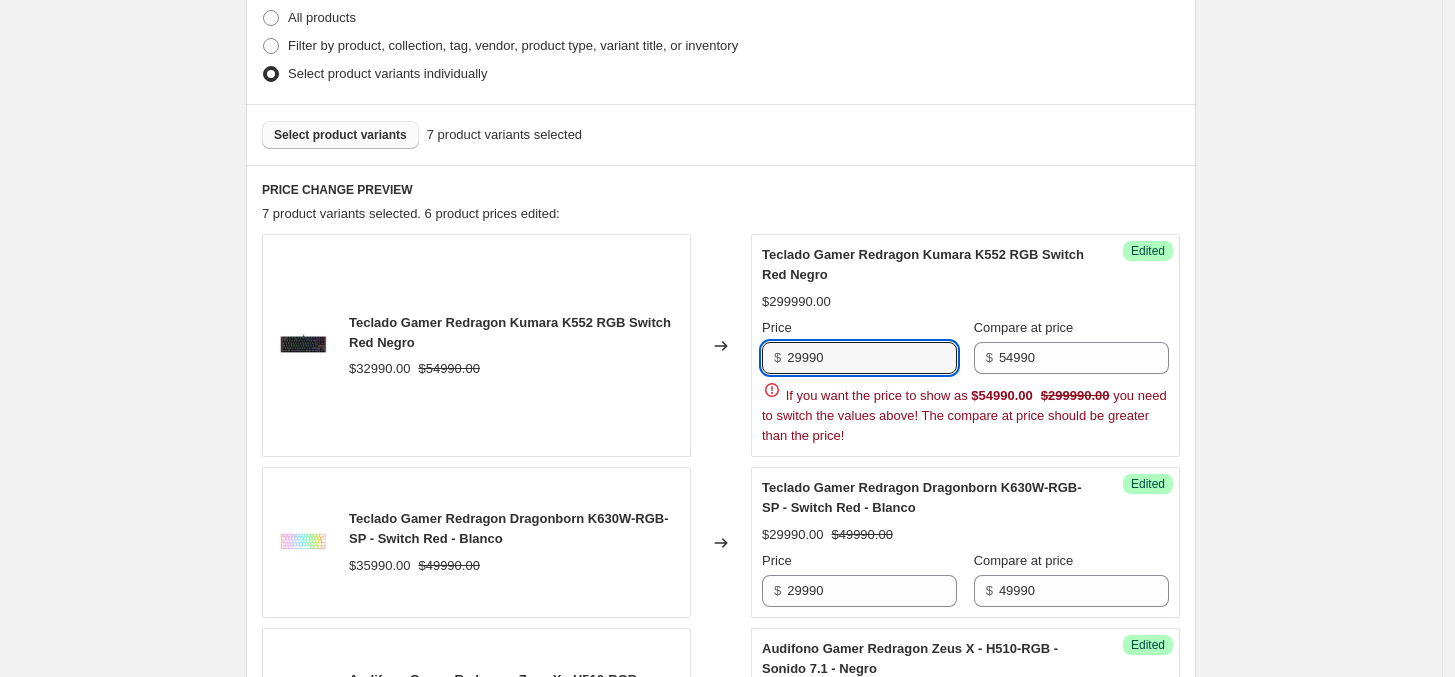 type on "29990" 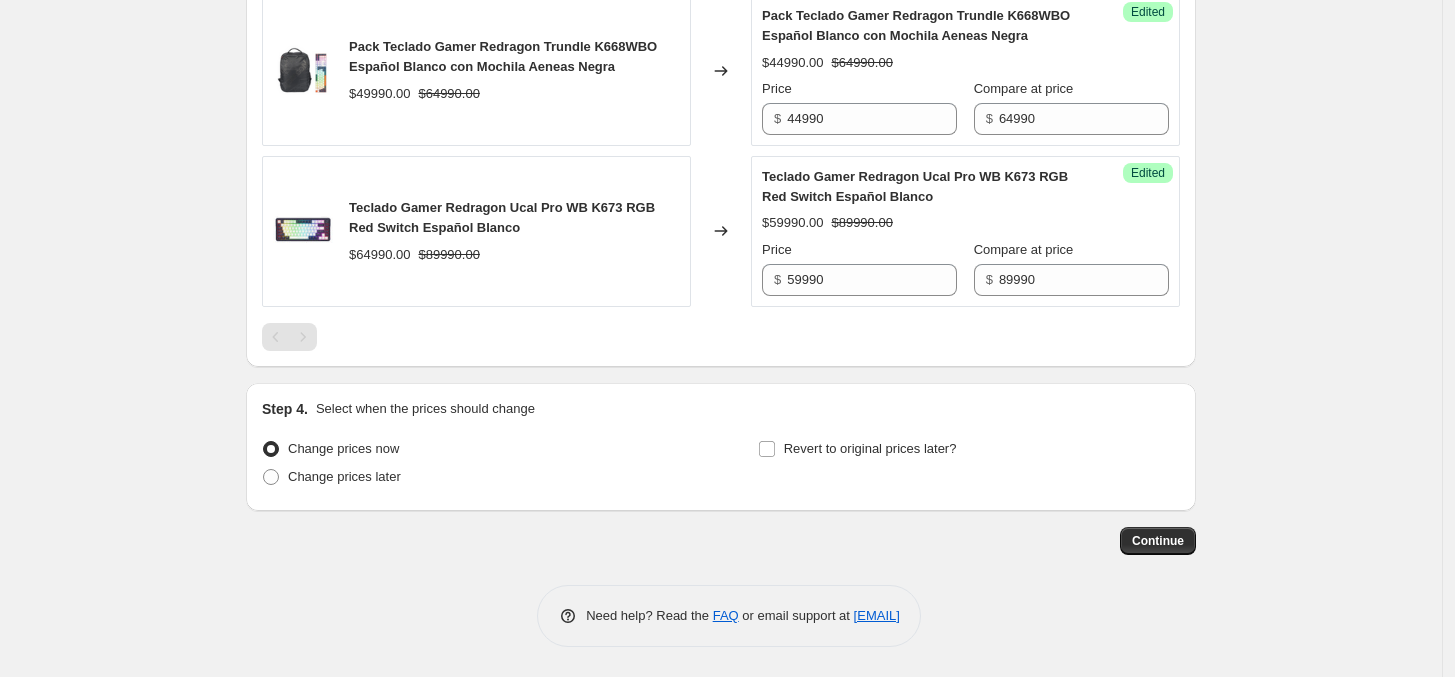 scroll, scrollTop: 1546, scrollLeft: 0, axis: vertical 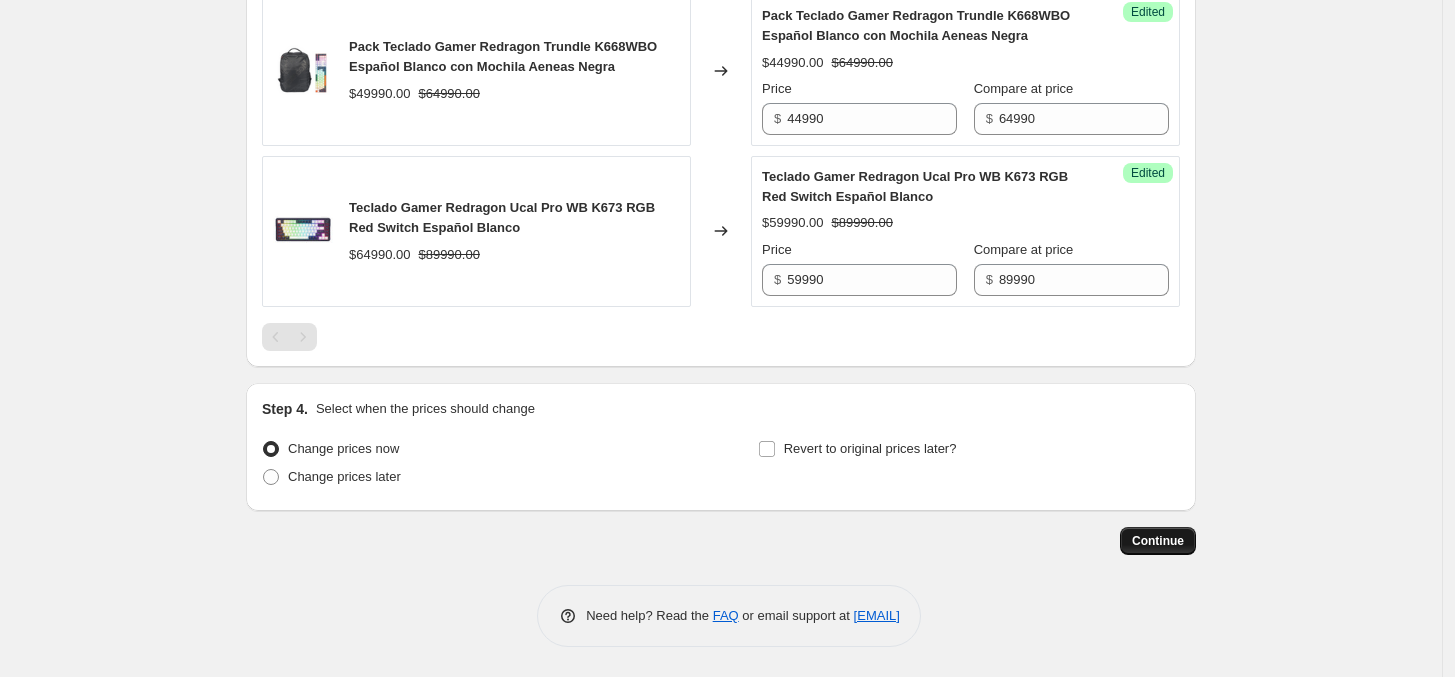 click on "Continue" at bounding box center (1158, 541) 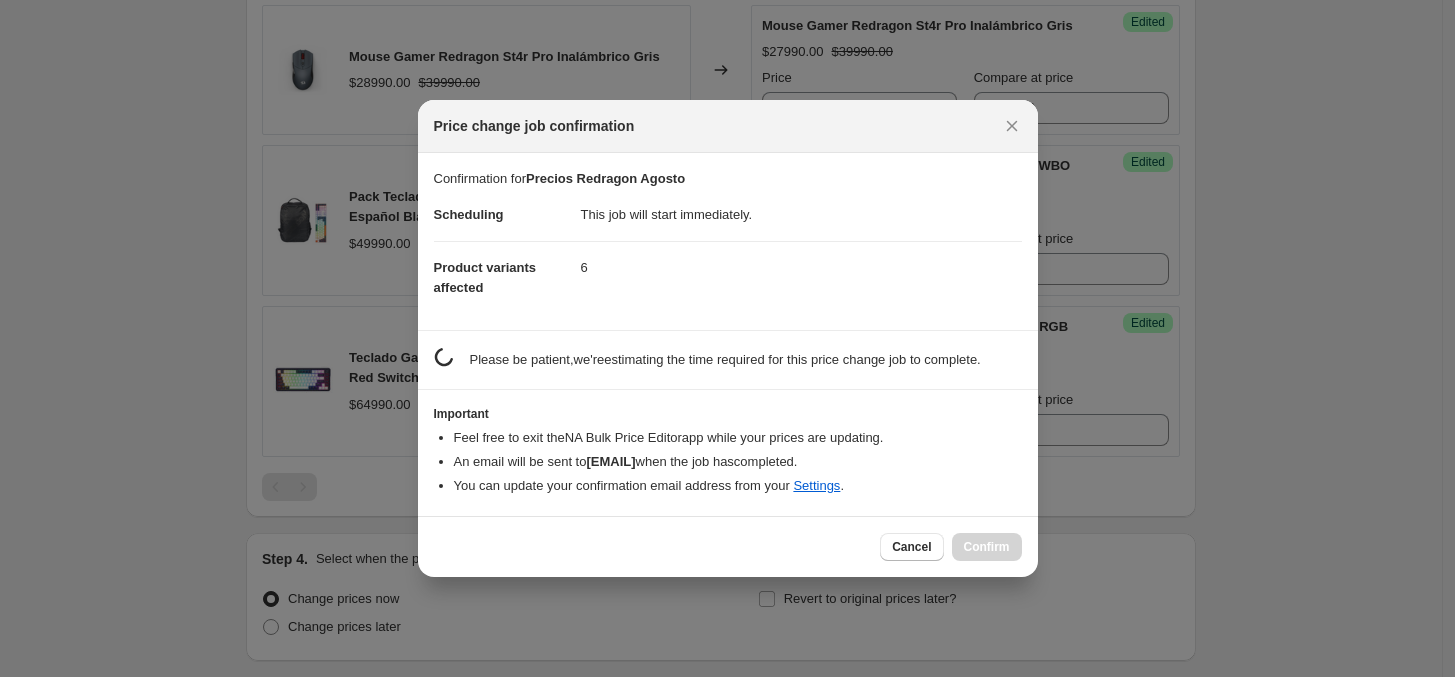 scroll, scrollTop: 1546, scrollLeft: 0, axis: vertical 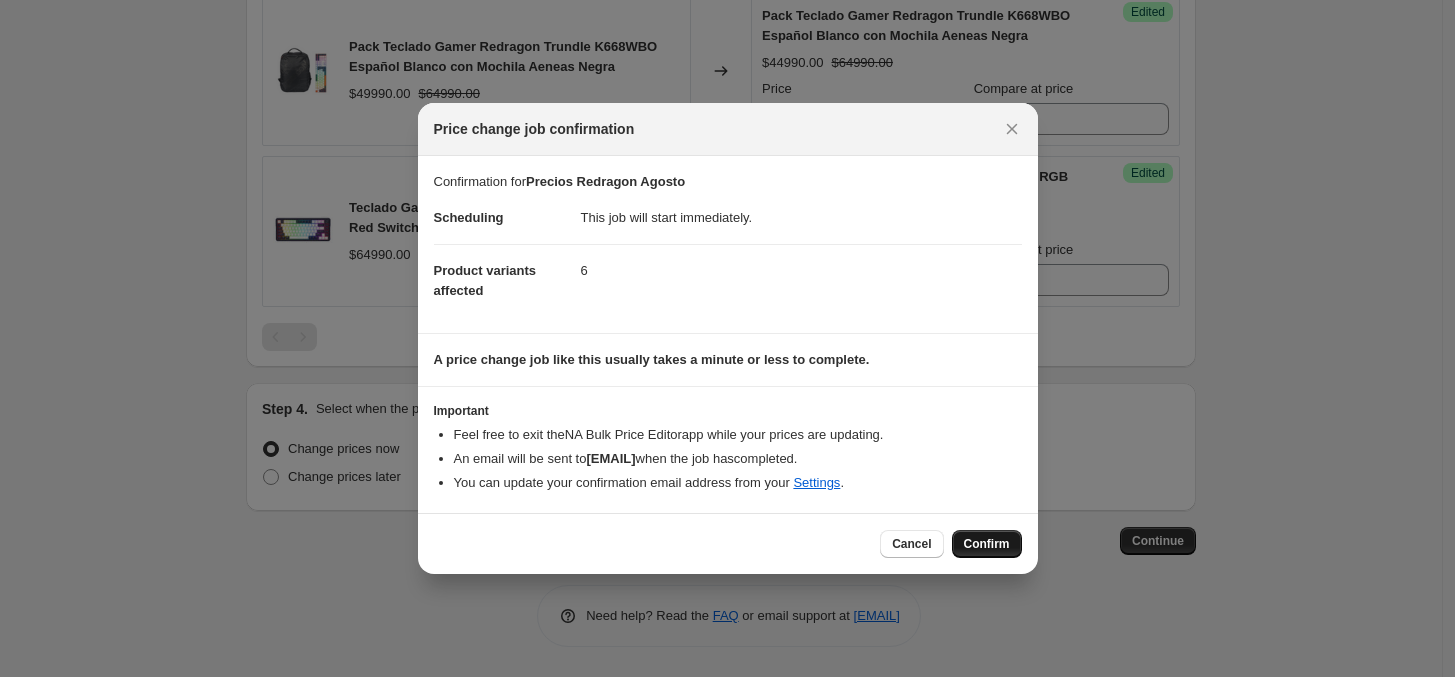 click on "Confirm" at bounding box center (987, 544) 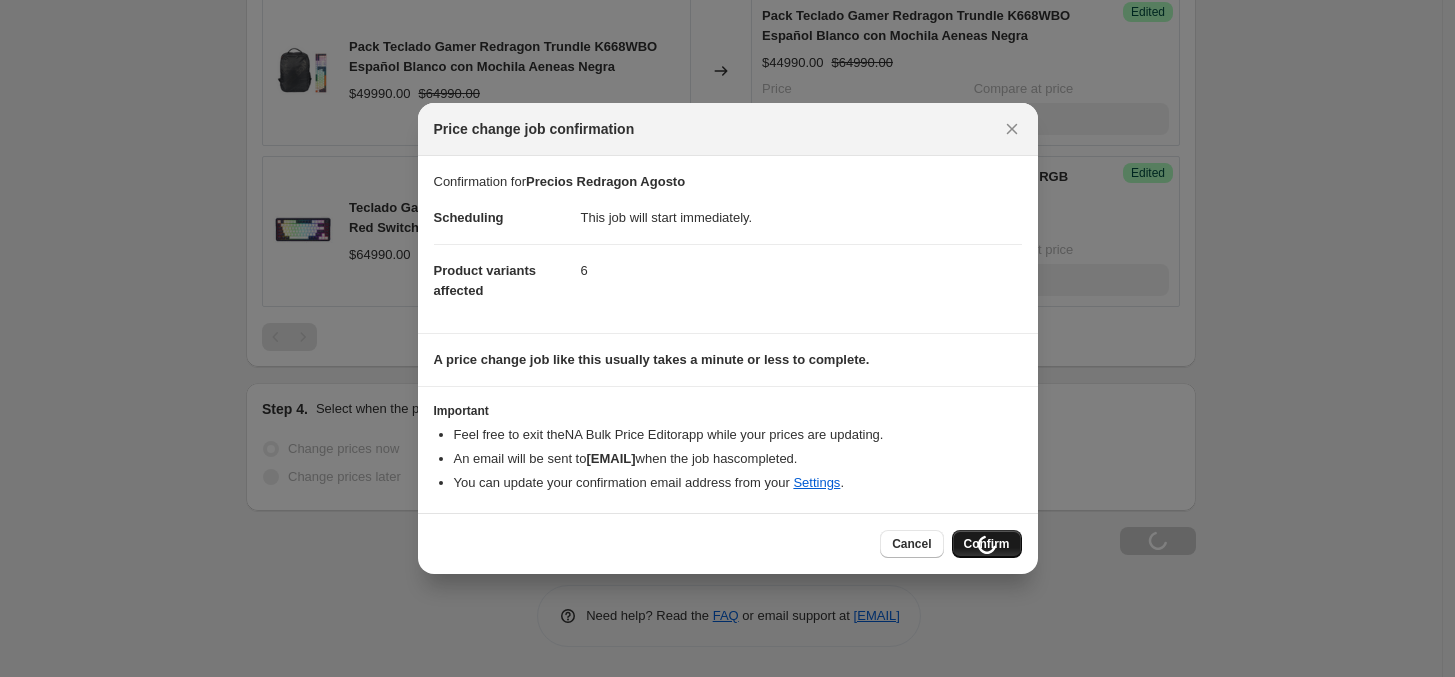 scroll, scrollTop: 1613, scrollLeft: 0, axis: vertical 